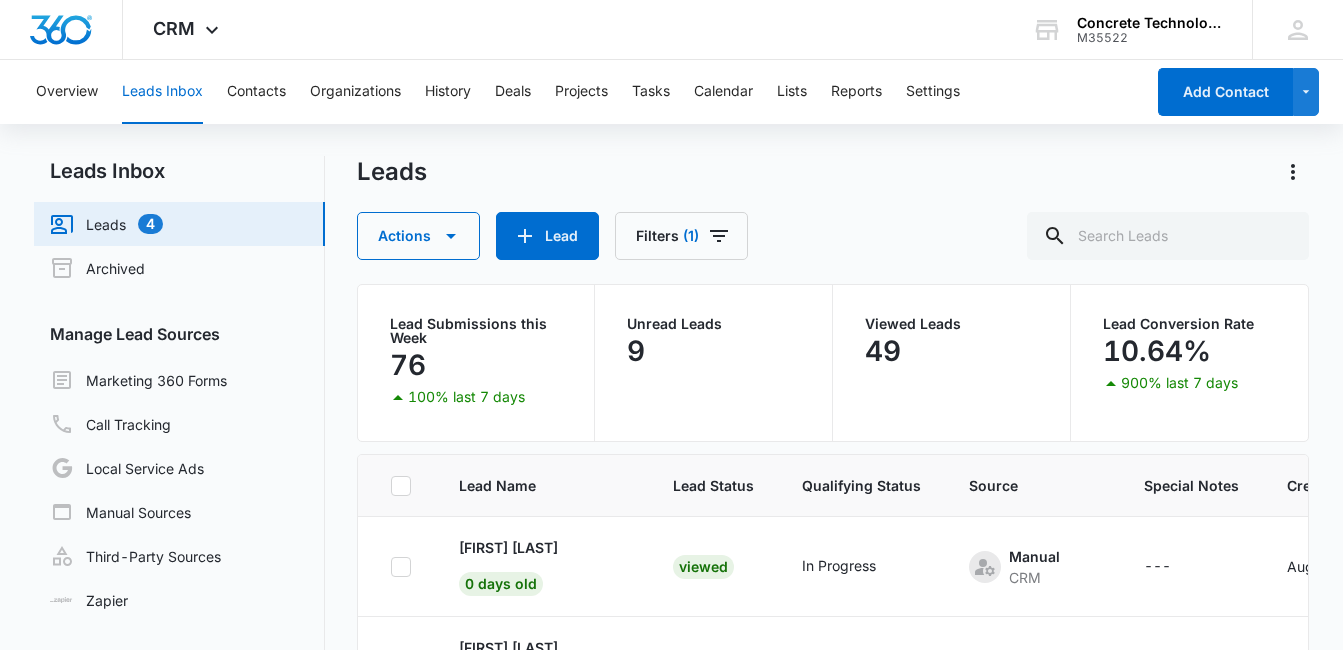 scroll, scrollTop: 0, scrollLeft: 0, axis: both 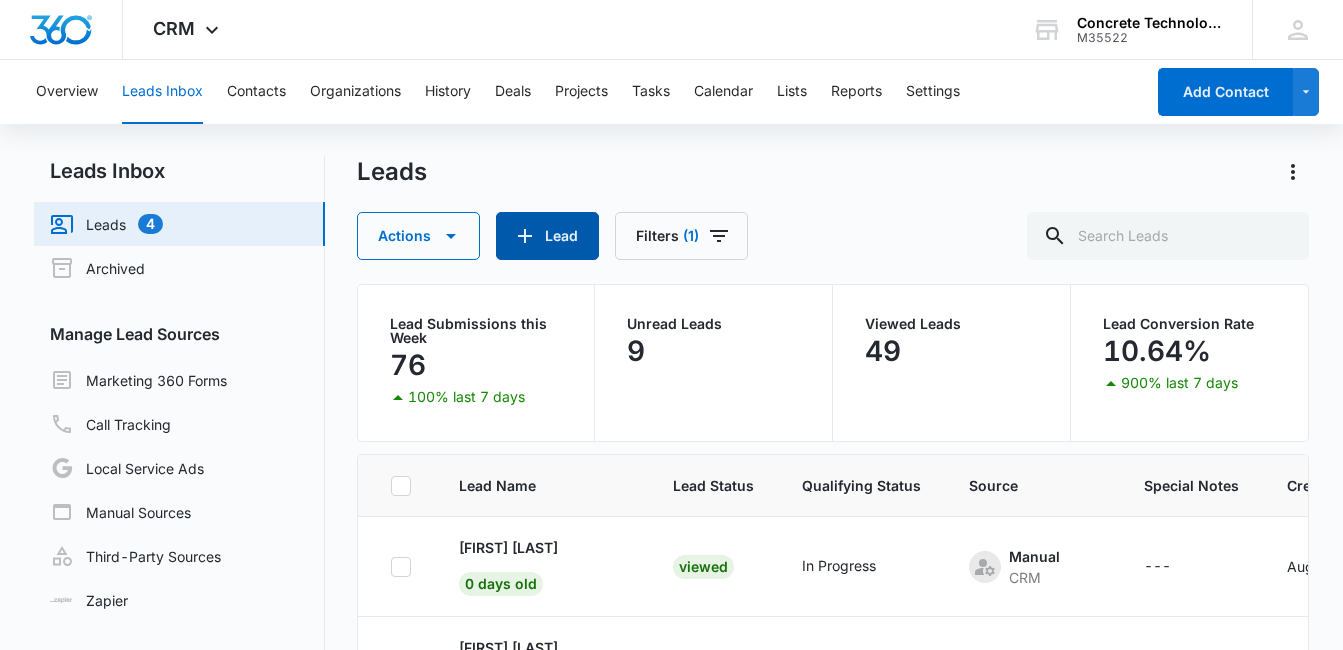 click on "Lead" at bounding box center (547, 236) 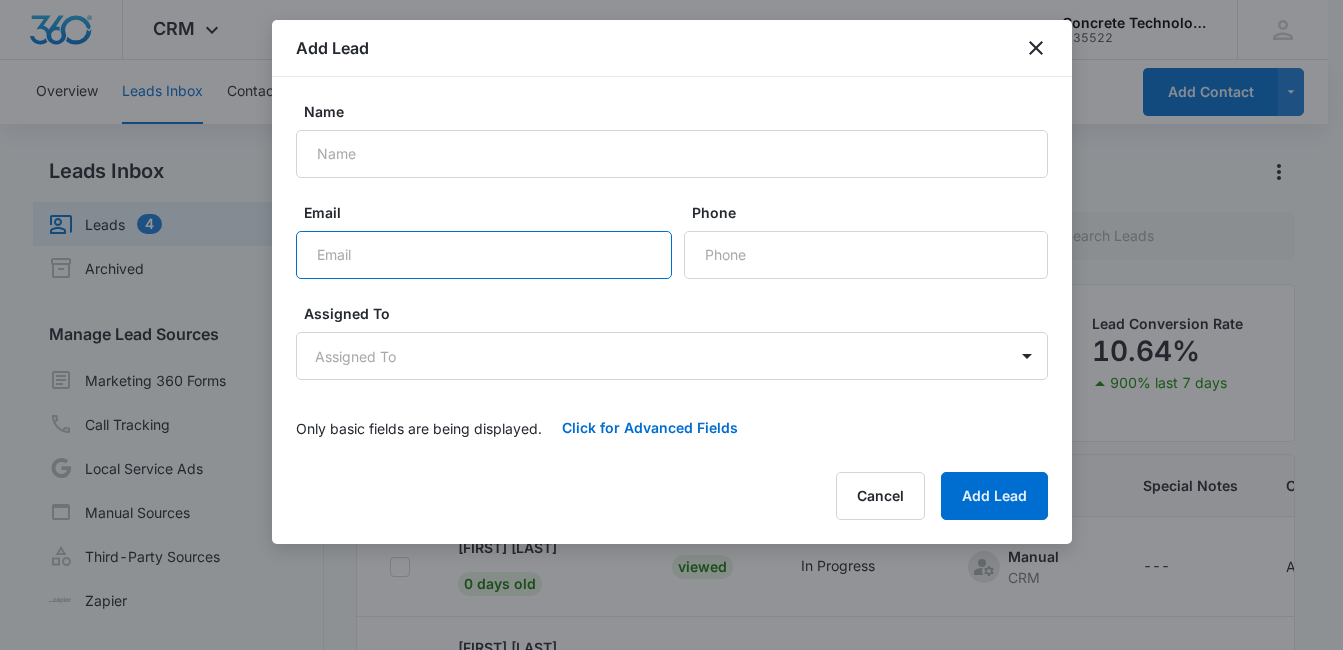 click on "Email" at bounding box center (484, 255) 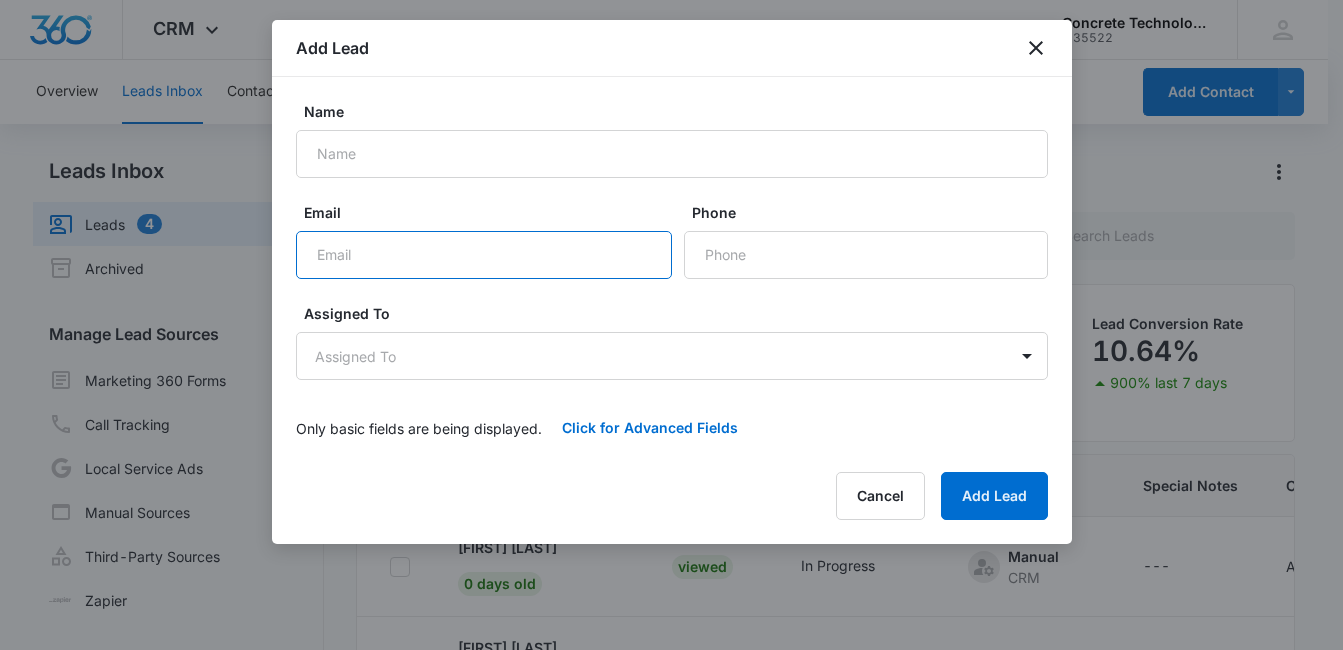 paste on "[EMAIL]" 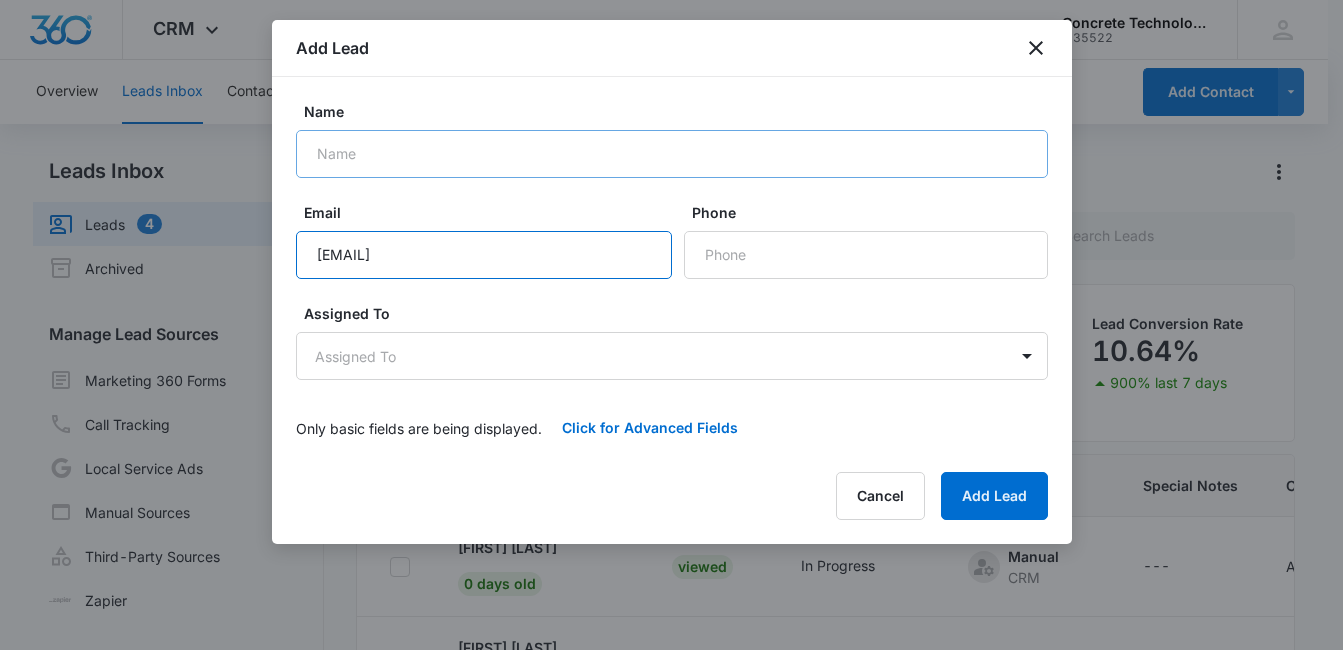 type on "[EMAIL]" 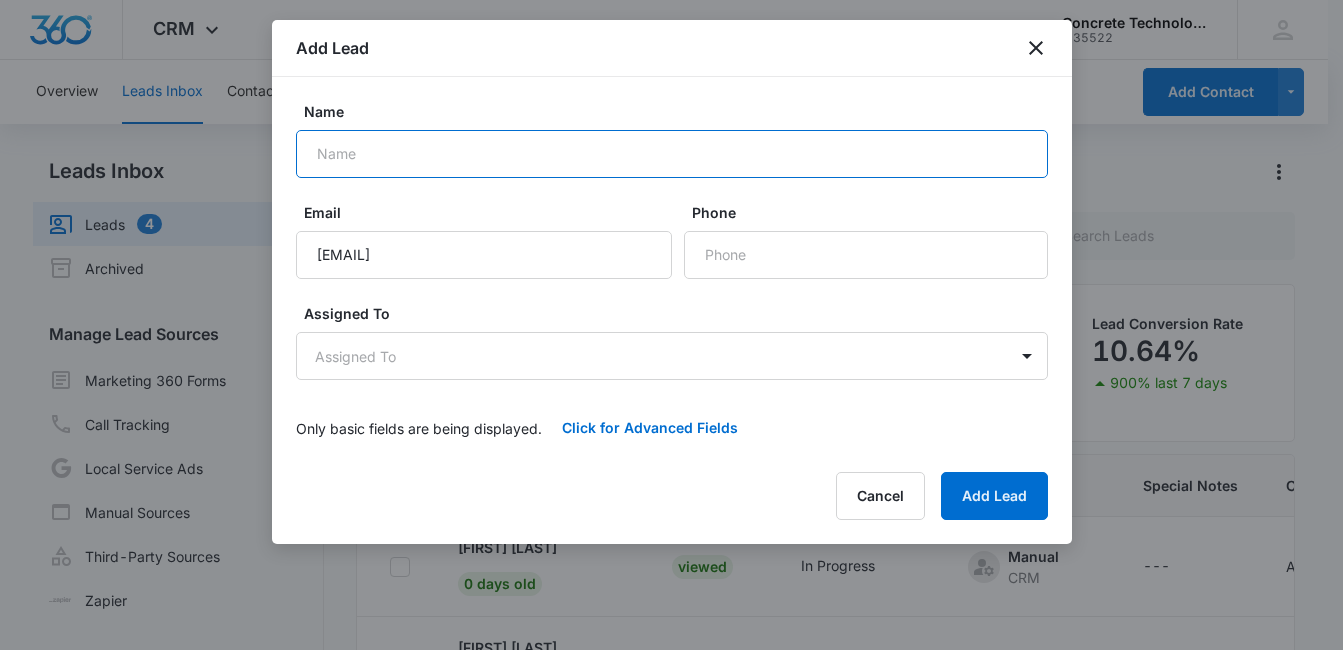 click on "Name" at bounding box center [672, 154] 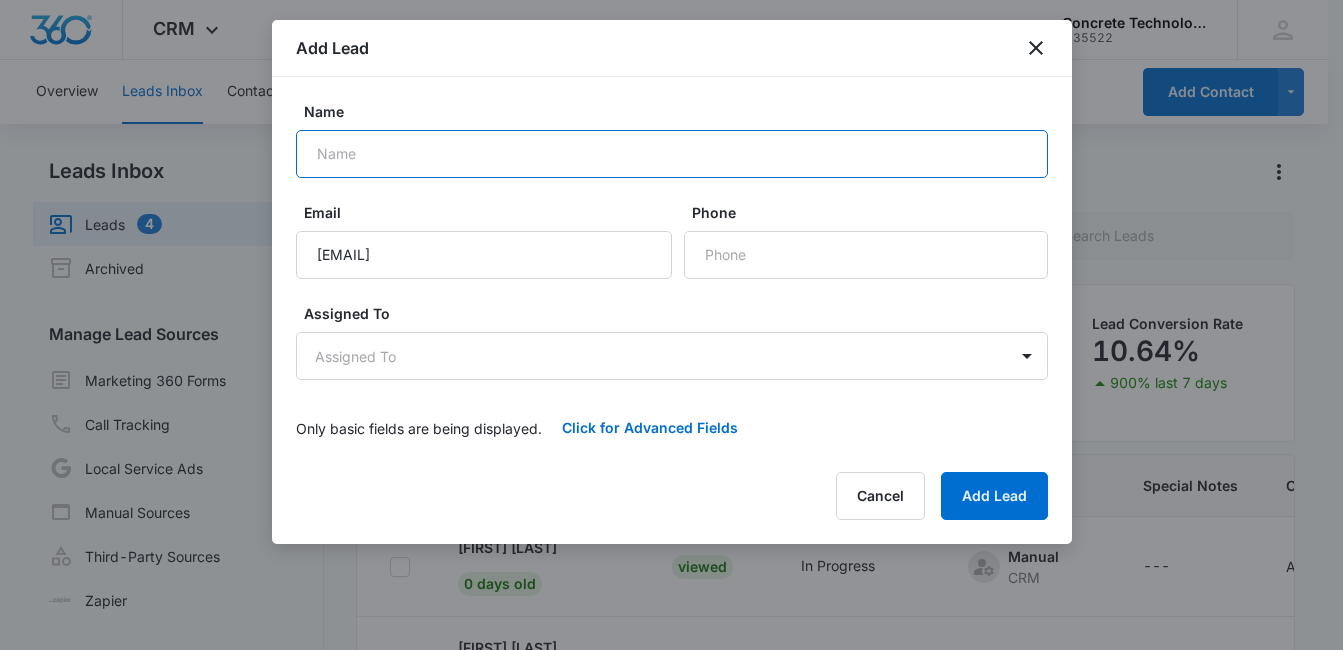 paste on "Pateindegnande" 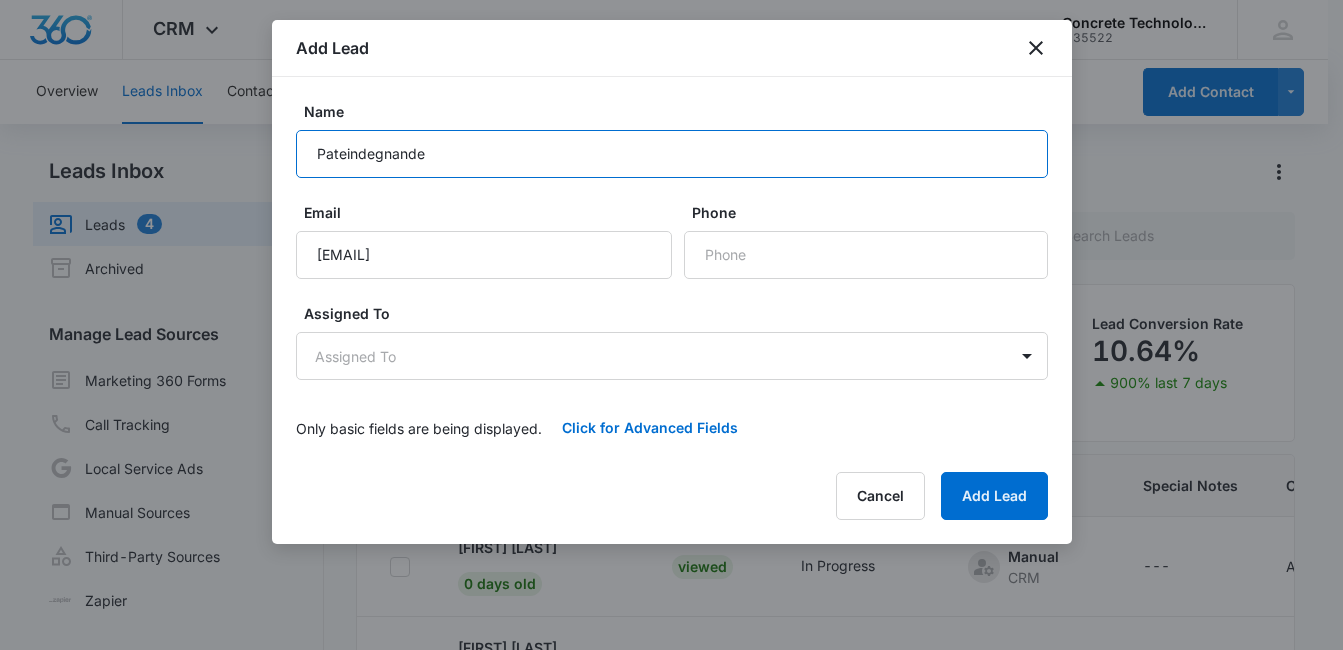paste on "[LAST]" 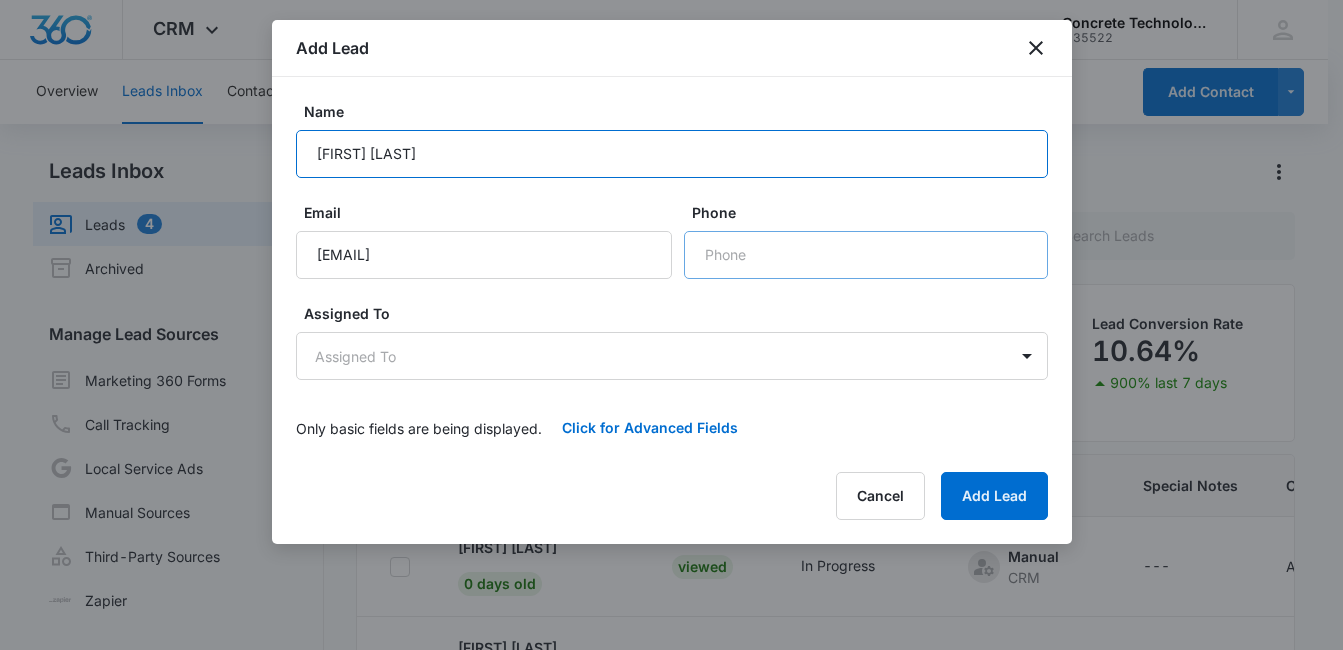 type on "[FIRST] [LAST]" 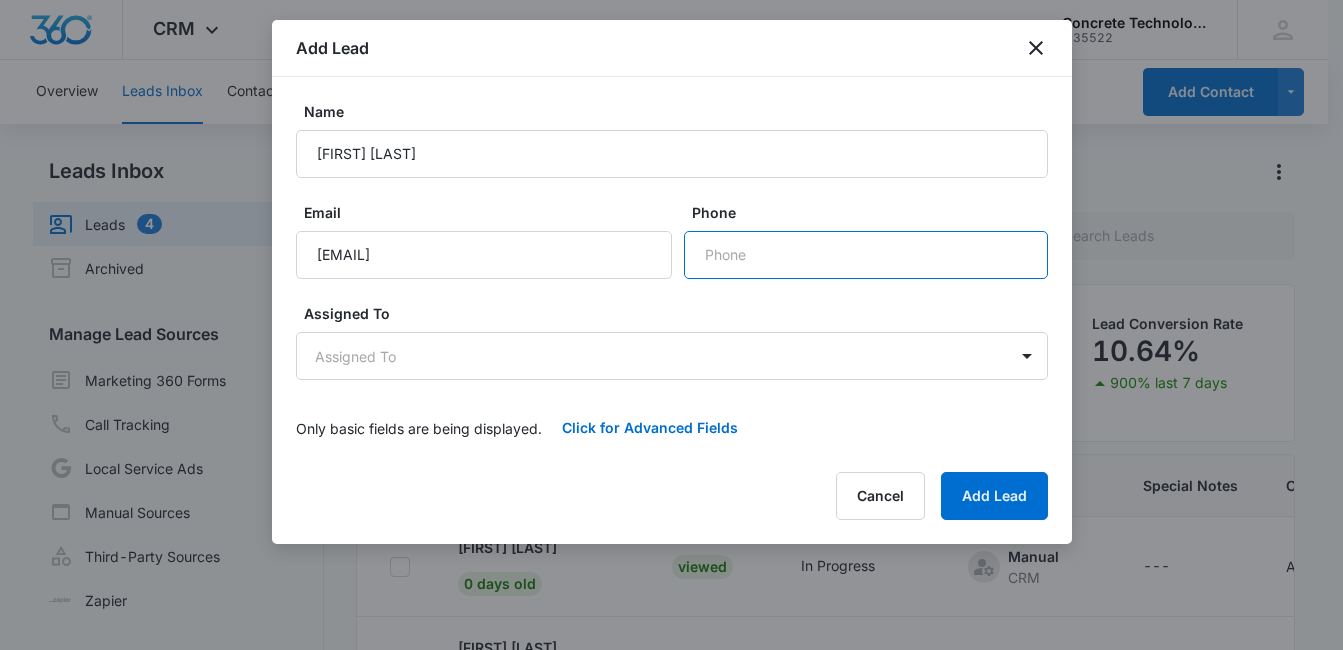 click on "Phone" at bounding box center [866, 255] 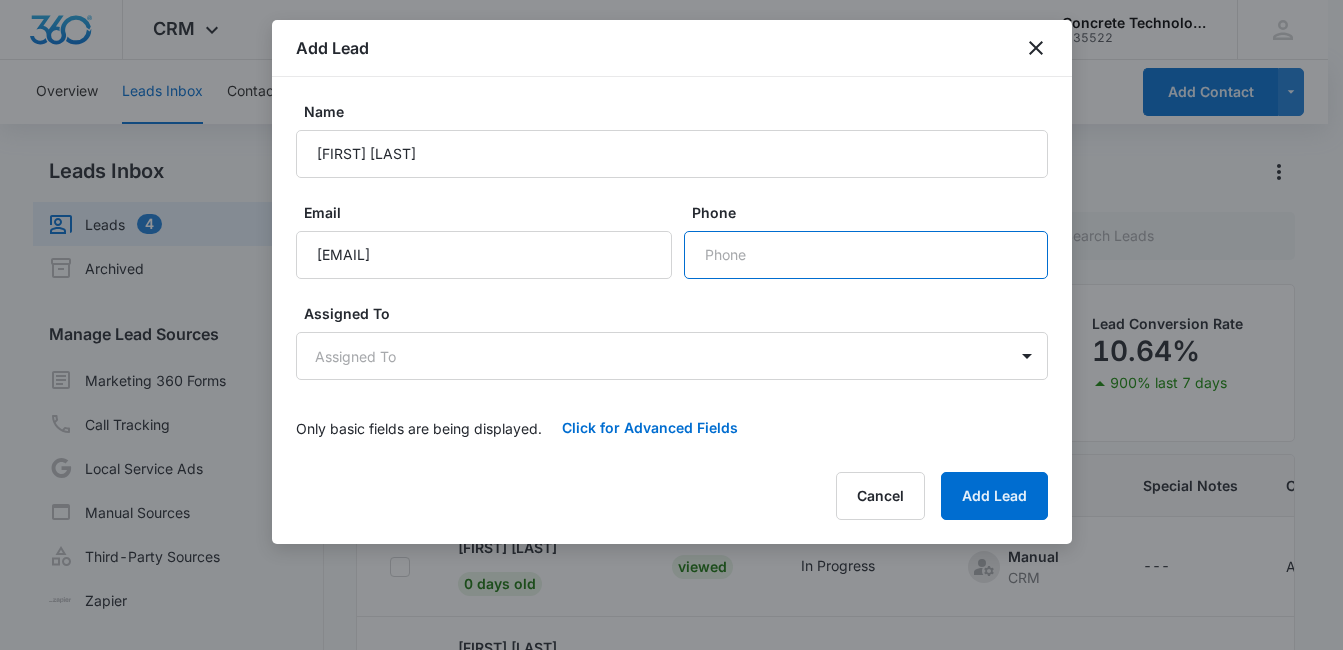 paste on "([PHONE]) [PHONE]-[PHONE]" 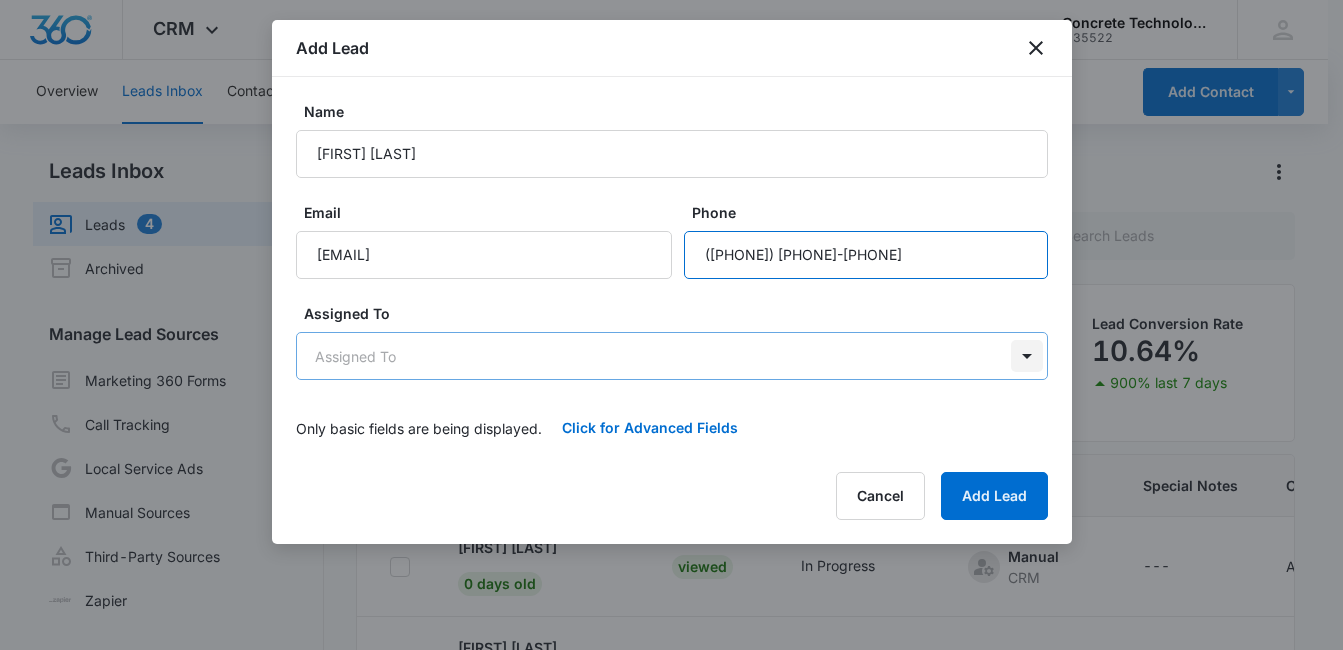 type on "([PHONE]) [PHONE]-[PHONE]" 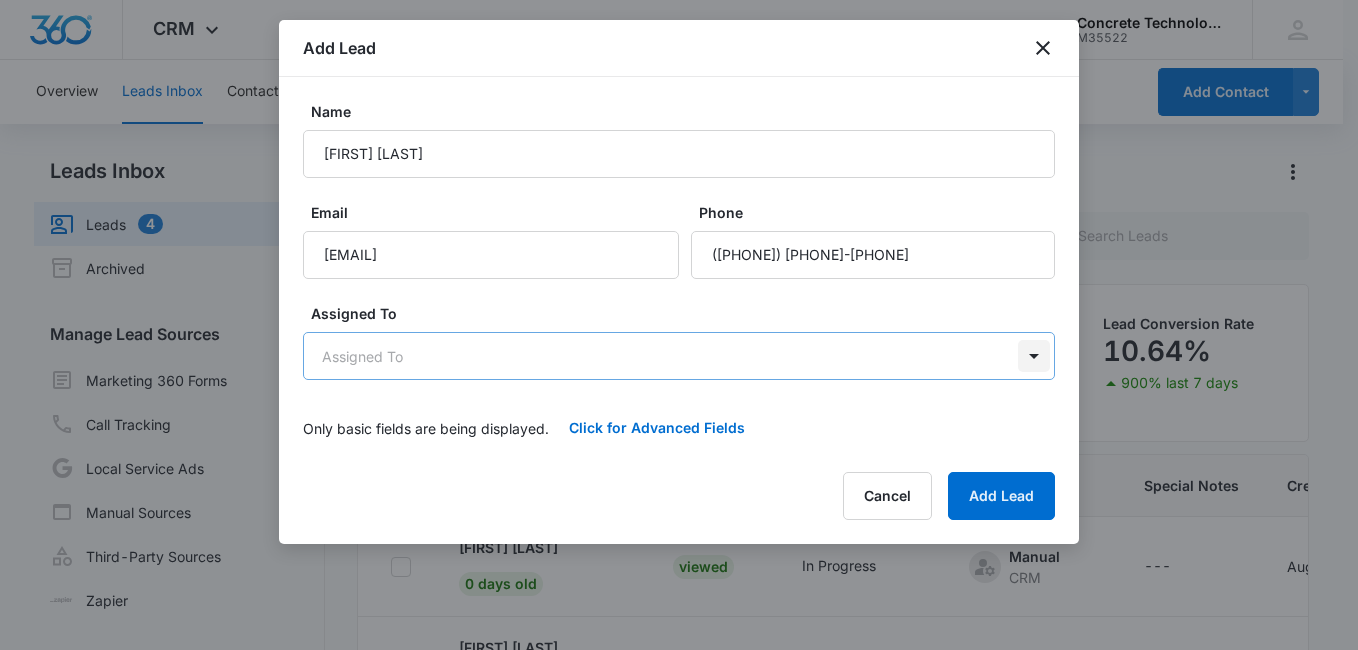 click on "CRM Apps Reputation Websites Forms CRM Email Social Content Ads Intelligence Files Brand Settings Concrete Technology M35522 Your Accounts View All MD [FIRST] [LAST] [EMAIL] My Profile Notifications Support Logout Terms & Conditions   •   Privacy Policy Overview Leads Inbox Contacts Organizations History Deals Projects Tasks Calendar Lists Reports Settings Add Contact Leads Inbox Leads 4 Archived Manage Lead Sources Marketing 360 Forms Call Tracking Local Service Ads Manual Sources Third-Party Sources Zapier Leads Actions Lead Filters (1) Lead Submissions this Week 76 100% last 7 days Unread Leads 9 Viewed Leads 49 Lead Conversion Rate 10.64% 900% last 7 days Lead Name Lead Status Qualifying Status Source Special Notes Created Assigned To     [FIRST] [LAST] 0 days old Viewed In Progress Manual CRM --- Aug 8, 2025 [FIRST] [LAST] [FIRST] [LAST] 0 days old Viewed New Manual CRM --- Aug 8, 2025 [FIRST] [LAST] [FIRST] [LAST] 0 days old Viewed New Manual CRM --- Aug 8, 2025 [FIRST] [LAST] Viewed" at bounding box center [679, 409] 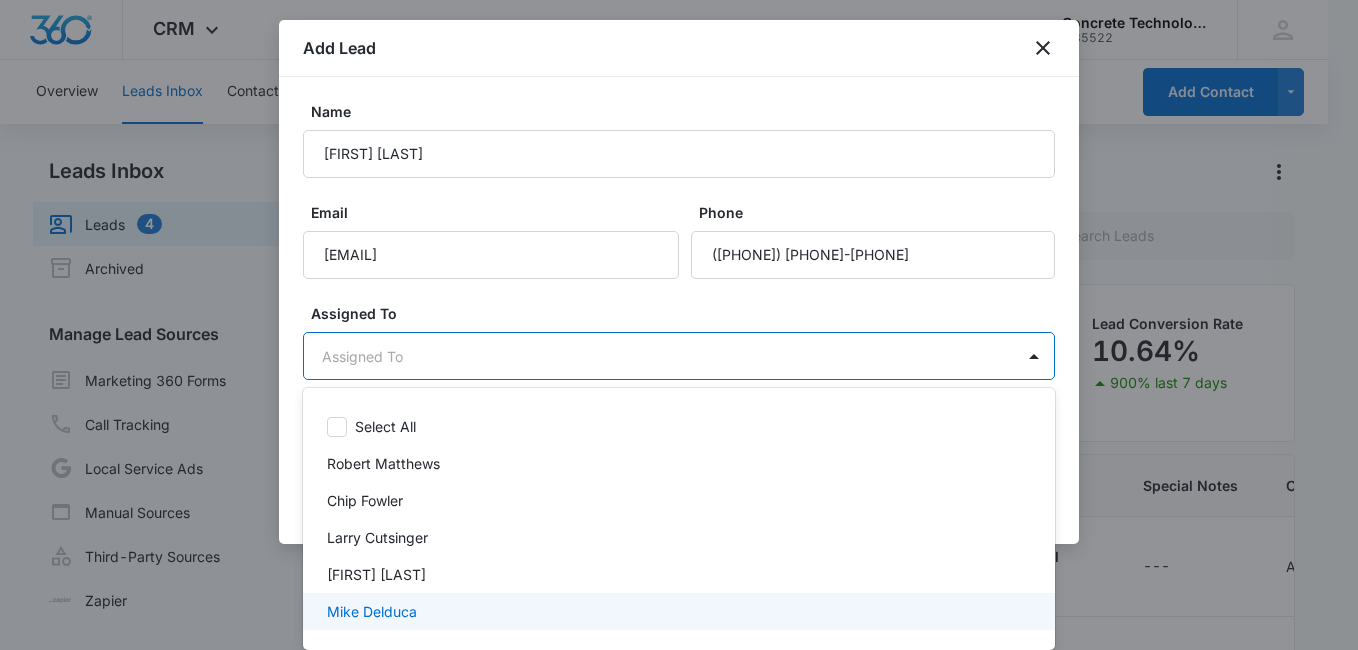 click on "Mike Delduca" at bounding box center [677, 611] 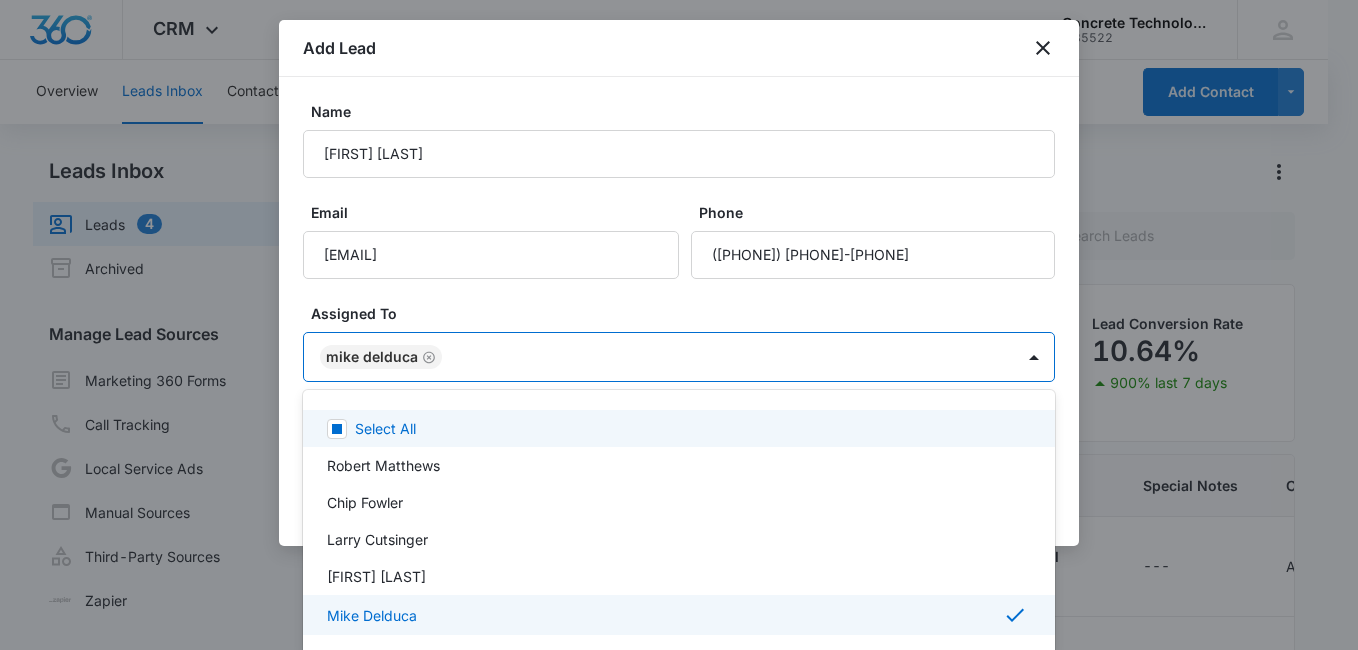 click at bounding box center (679, 325) 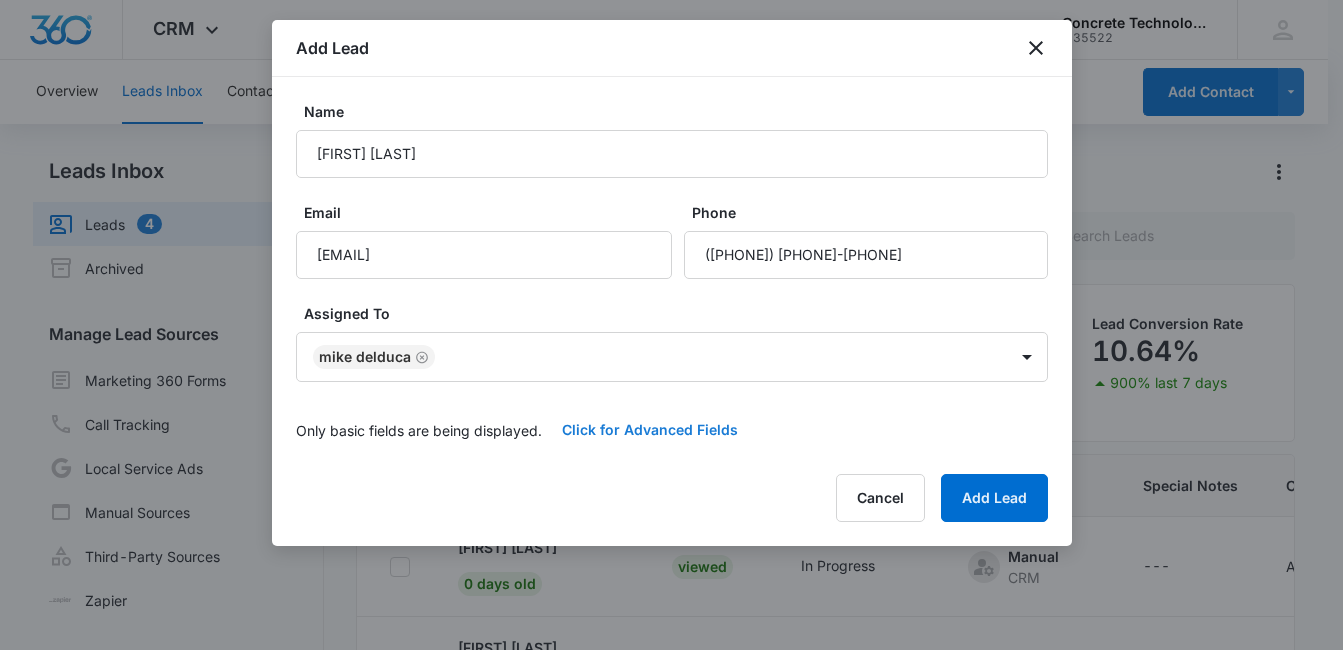 click on "Click for Advanced Fields" at bounding box center [650, 430] 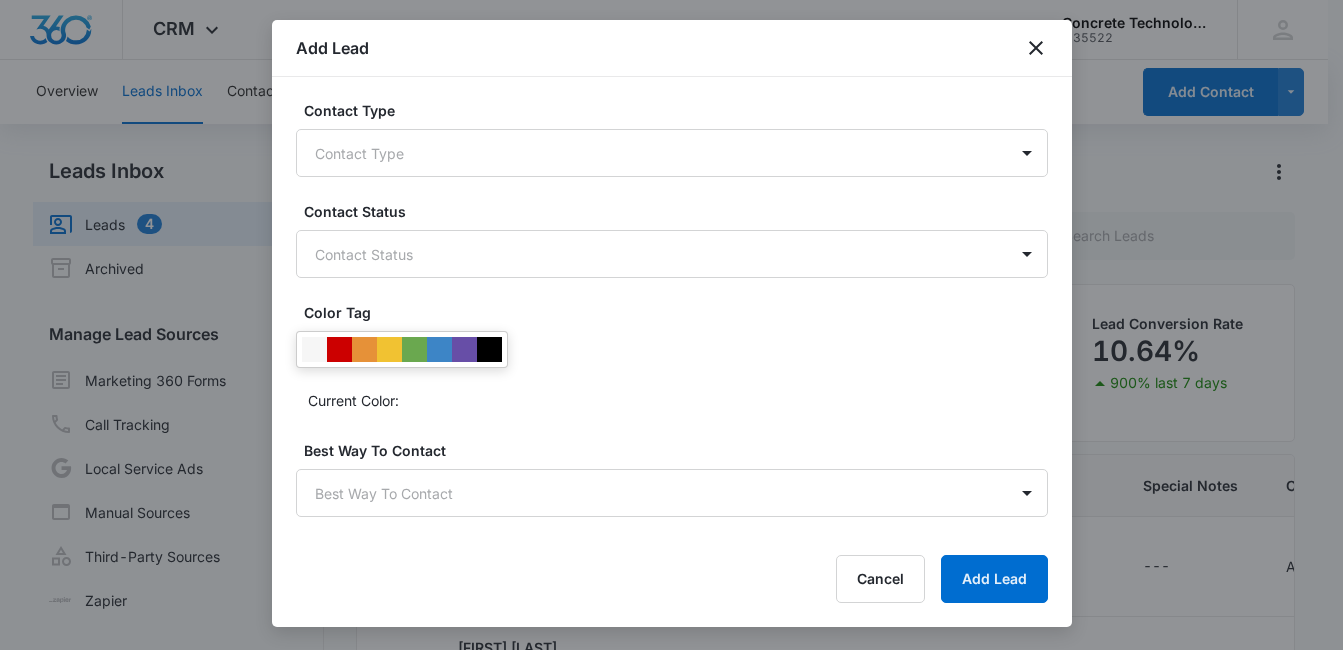 scroll, scrollTop: 390, scrollLeft: 0, axis: vertical 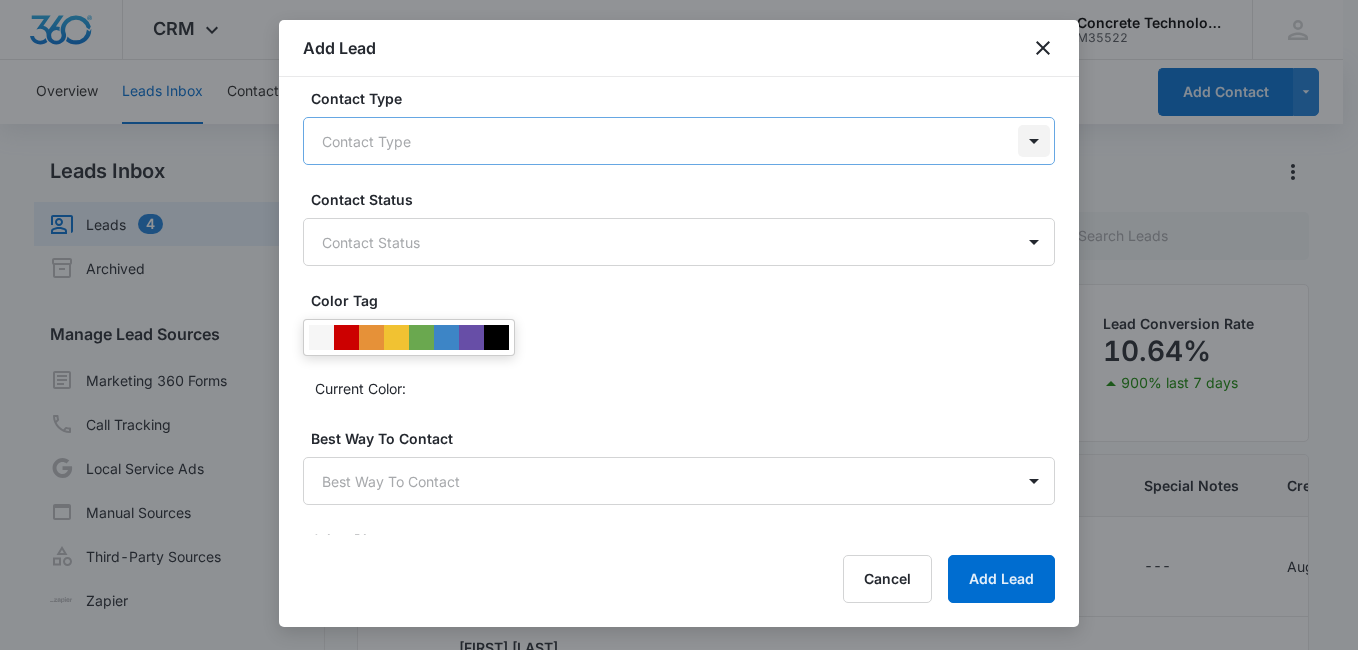 click on "CRM Apps Reputation Websites Forms CRM Email Social Content Ads Intelligence Files Brand Settings Concrete Technology M35522 Your Accounts View All MD [FIRST] [LAST] [EMAIL] My Profile Notifications Support Logout Terms & Conditions   •   Privacy Policy Overview Leads Inbox Contacts Organizations History Deals Projects Tasks Calendar Lists Reports Settings Add Contact Leads Inbox Leads 4 Archived Manage Lead Sources Marketing 360 Forms Call Tracking Local Service Ads Manual Sources Third-Party Sources Zapier Leads Actions Lead Filters (1) Lead Submissions this Week 76 100% last 7 days Unread Leads 9 Viewed Leads 49 Lead Conversion Rate 10.64% 900% last 7 days Lead Name Lead Status Qualifying Status Source Special Notes Created Assigned To     [FIRST] [LAST] 0 days old Viewed In Progress Manual CRM --- Aug 8, 2025 [FIRST] [LAST] [FIRST] [LAST] 0 days old Viewed New Manual CRM --- Aug 8, 2025 [FIRST] [LAST] [FIRST] [LAST] 0 days old Viewed New Manual CRM --- Aug 8, 2025 [FIRST] [LAST] Viewed" at bounding box center [679, 409] 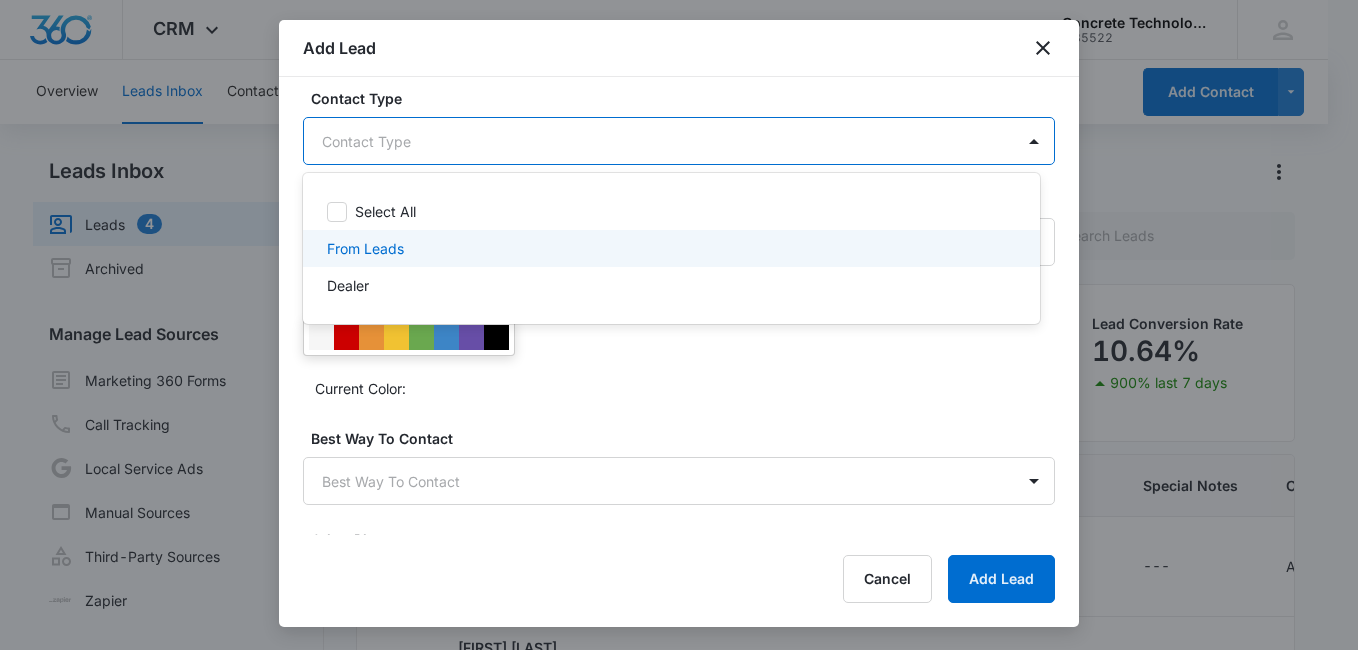 click on "From Leads" at bounding box center (669, 248) 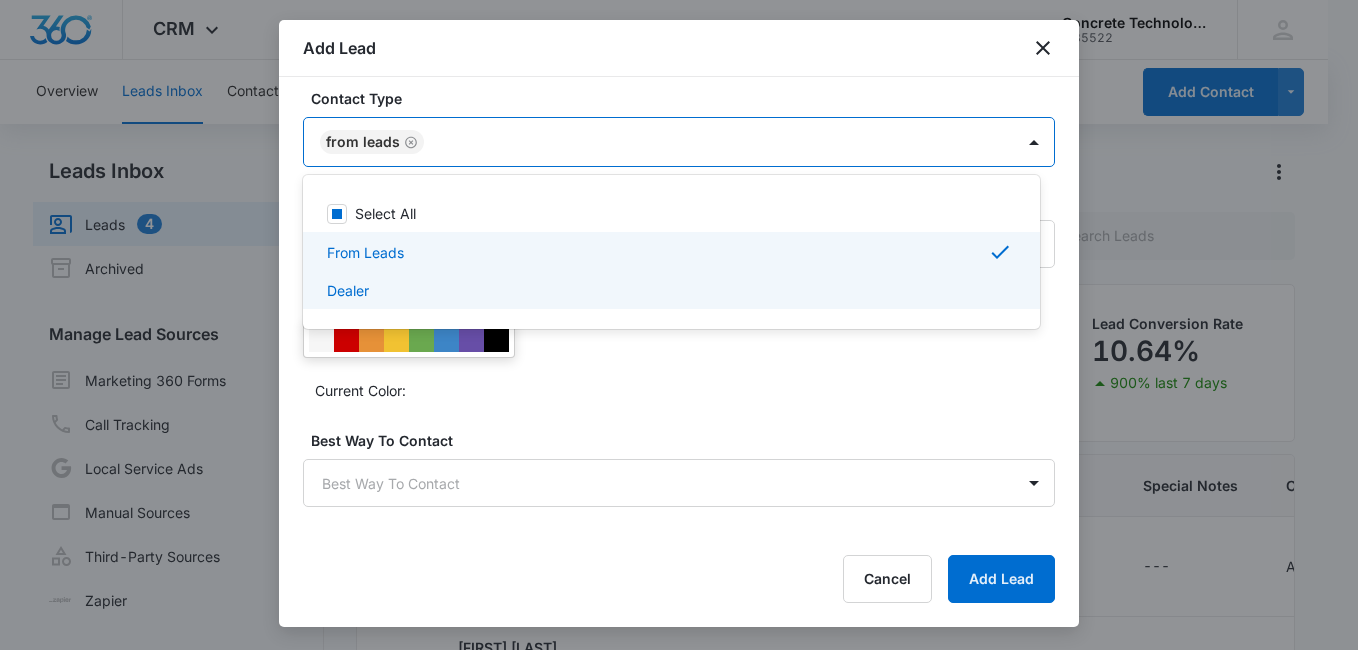 click at bounding box center (679, 325) 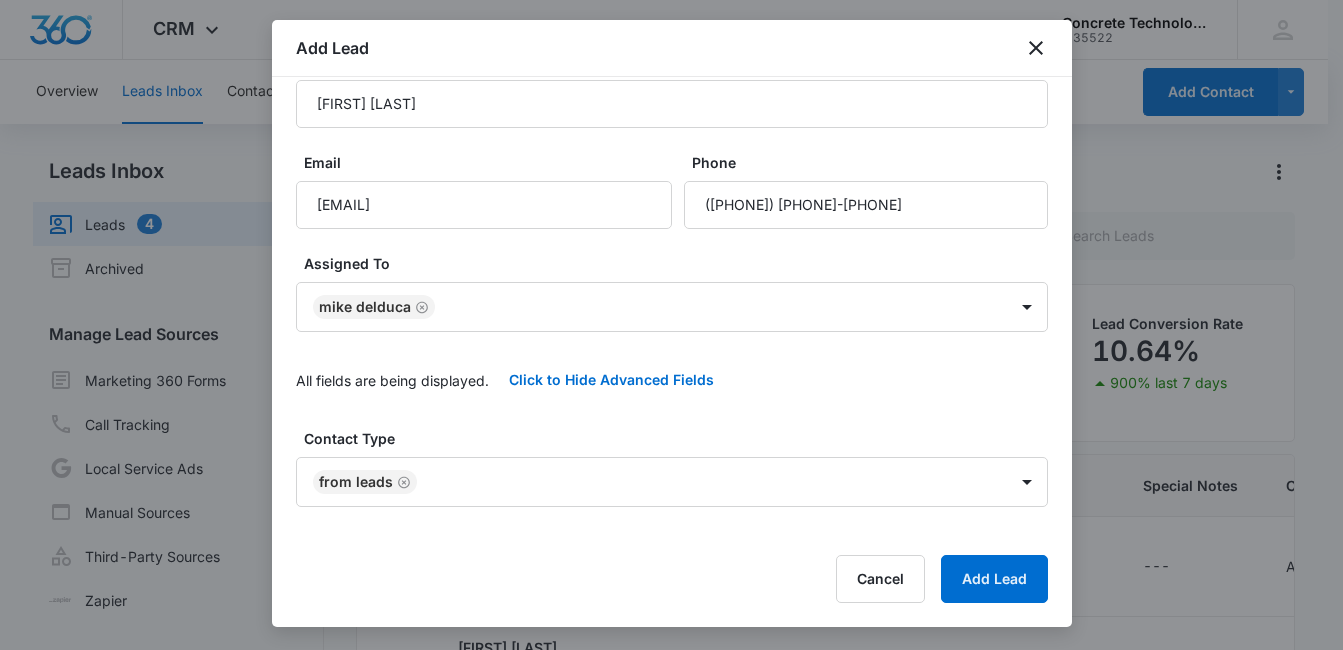 scroll, scrollTop: 33, scrollLeft: 0, axis: vertical 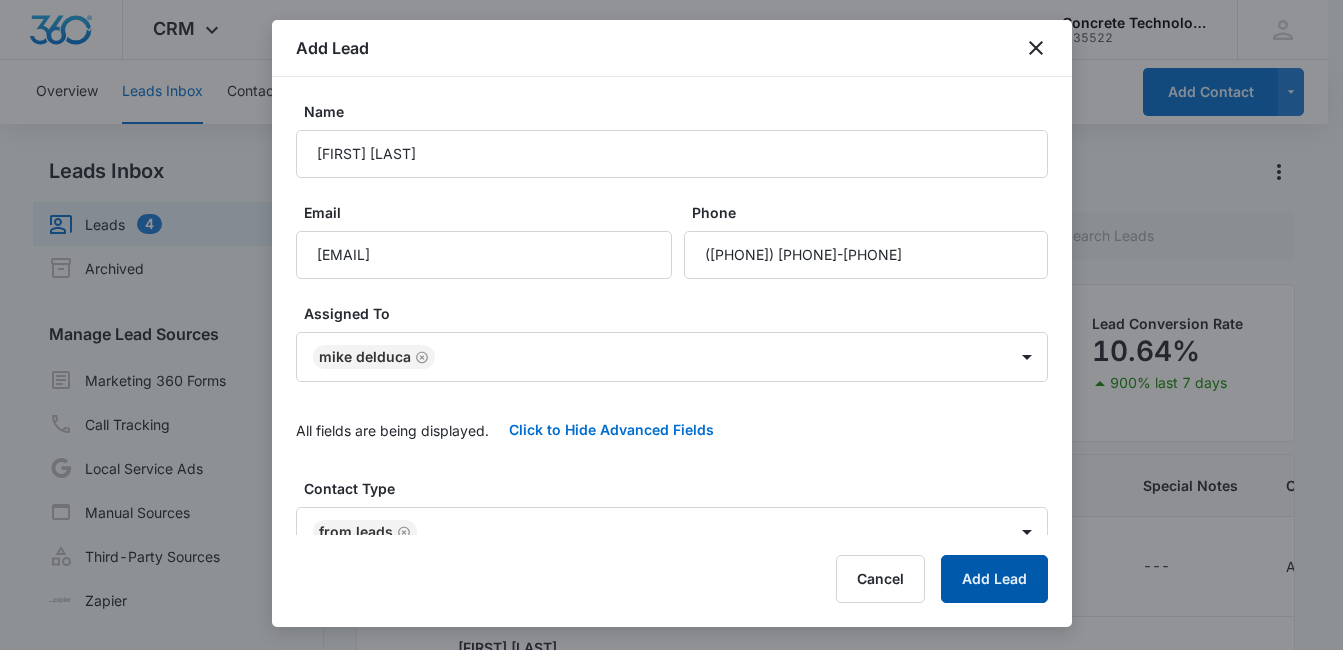 click on "Add Lead" at bounding box center [994, 579] 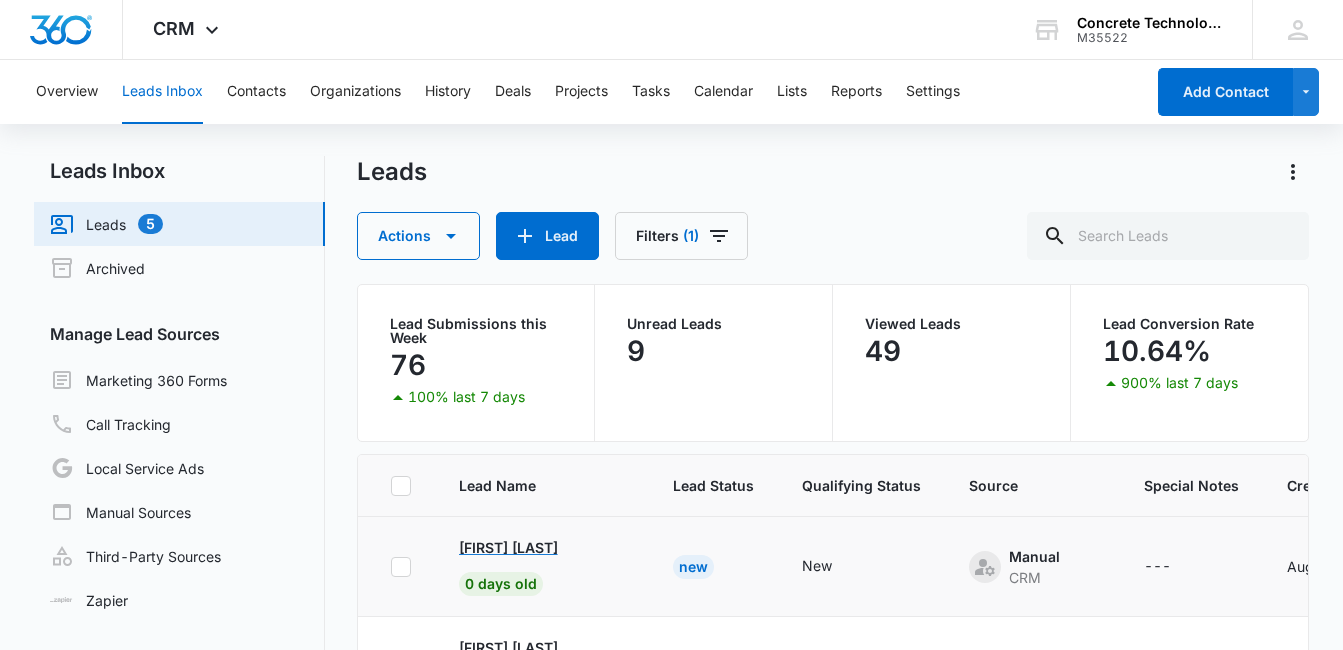 click on "[FIRST] [LAST]" at bounding box center (508, 547) 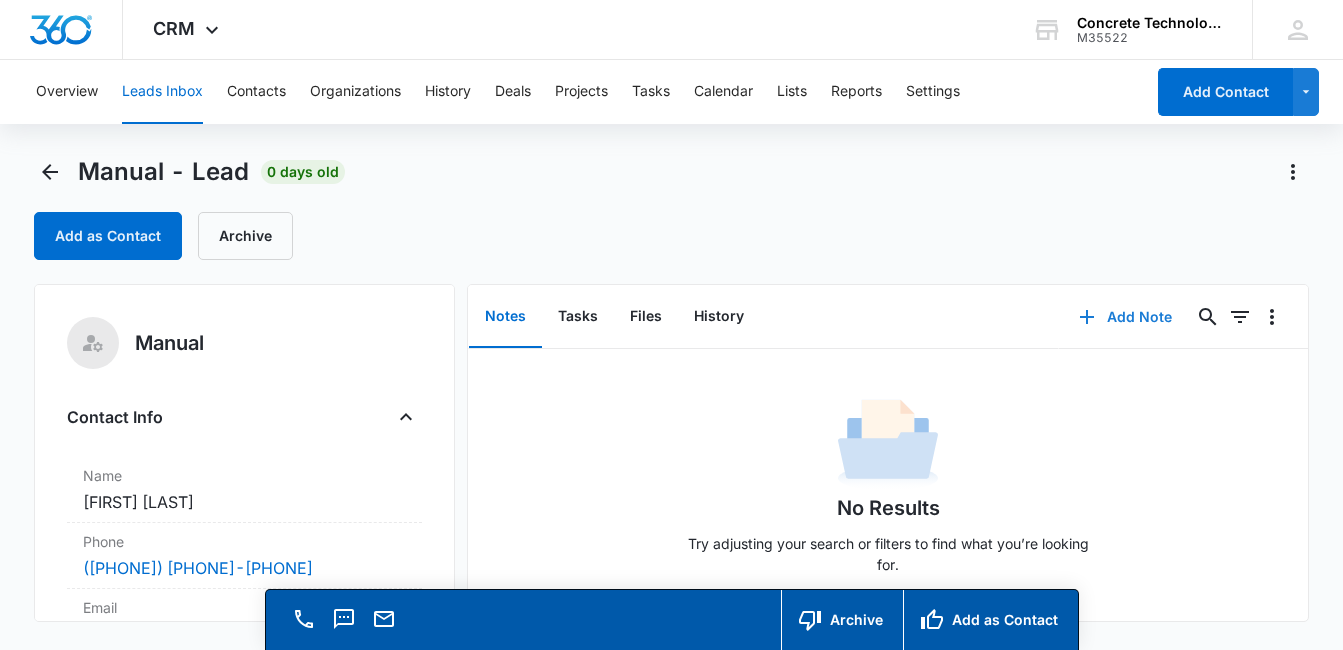 click on "Add Note" at bounding box center (1125, 317) 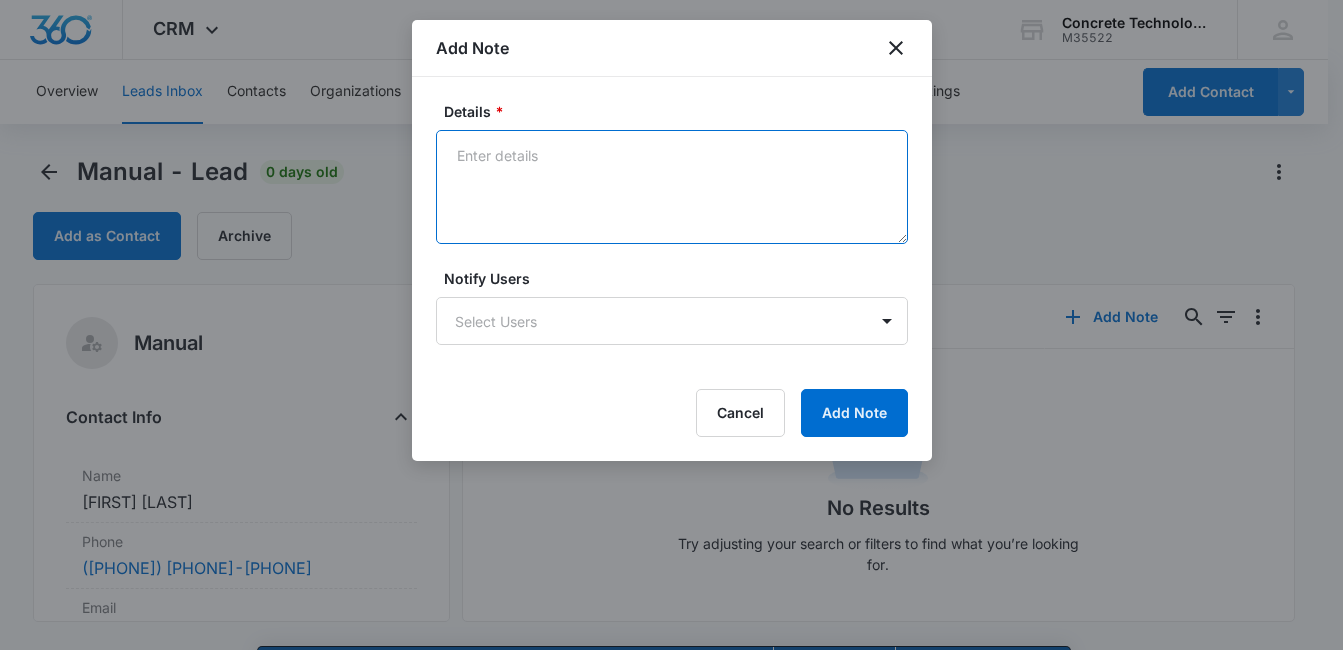 click on "Details *" at bounding box center [672, 187] 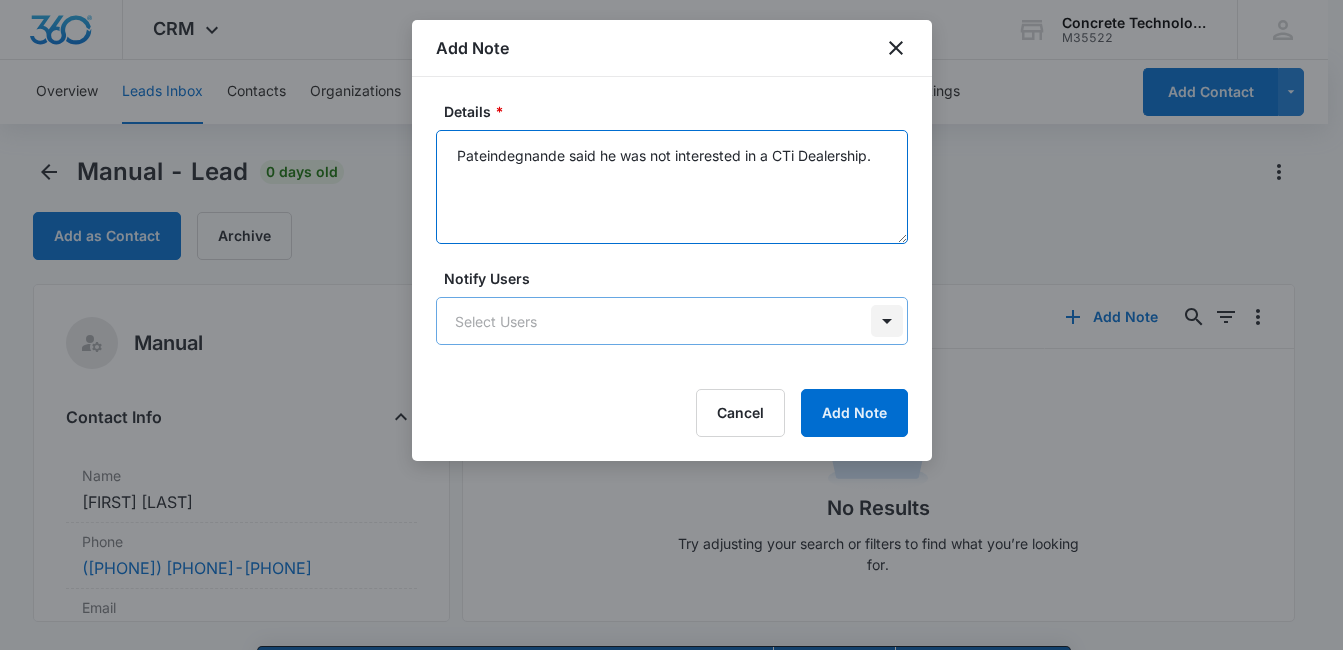 type on "Pateindegnande said he was not interested in a CTi Dealership." 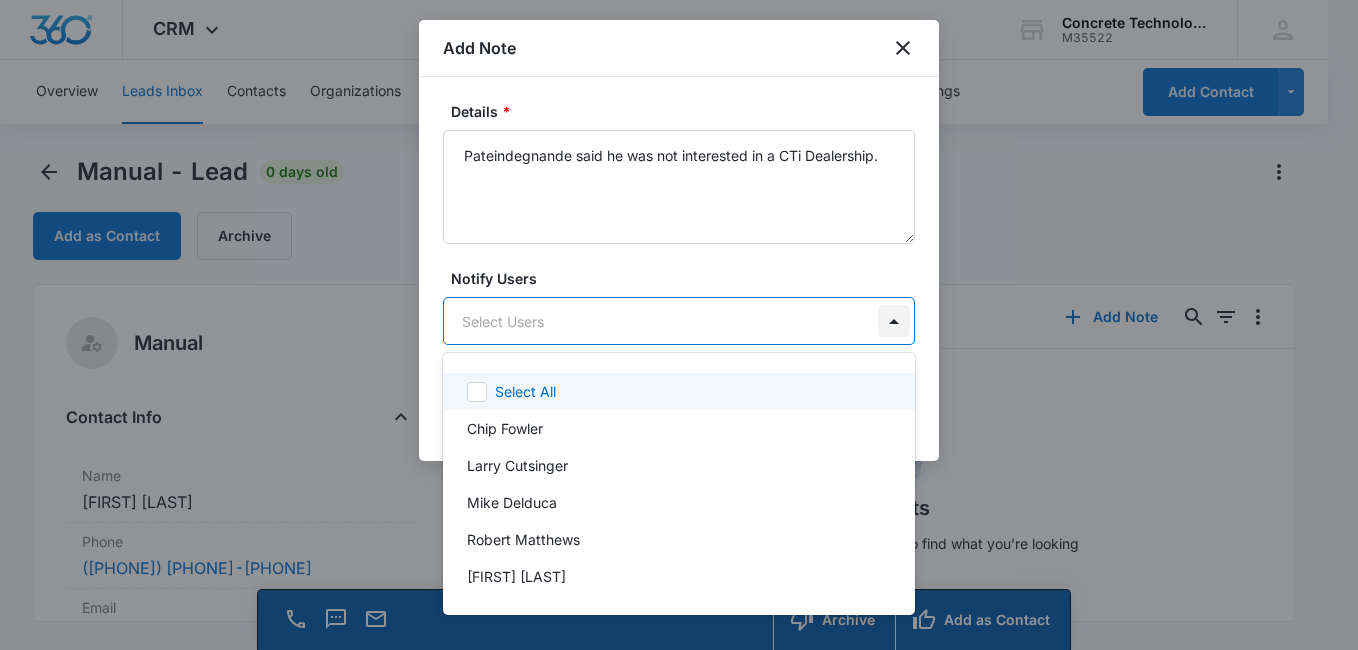 click on "CRM Apps Reputation Websites Forms CRM Email Social Content Ads Intelligence Files Brand Settings Concrete Technology M35522 Your Accounts View All MD [FIRST] [LAST] [EMAIL] My Profile Notifications Support Logout Terms & Conditions   •   Privacy Policy Overview Leads Inbox Contacts Organizations History Deals Projects Tasks Calendar Lists Reports Settings Add Contact Manual - Lead 0 days old Add as Contact Archive Manual Contact Info Name Cancel Save Changes [FIRST] [LAST] Phone Cancel Save Changes ([PHONE]) [PHONE]-[PHONE] Email Cancel Save Changes [EMAIL] Organization Cancel Save Changes --- Address Cancel Save Changes --- Details Qualifying Status Cancel Save Changes New Lead Source Manual Lead Status Viewed Special Notes Cancel Save Changes --- Contact Type Cancel Save Changes From Leads Contact Status Cancel Save Changes None Assigned To Cancel Save Changes [FIRST] [LAST] Tags Cancel Save Changes --- Next Contact Date Cancel Save Changes --- Color Tag Current Color: Cancel ID 0" at bounding box center (679, 325) 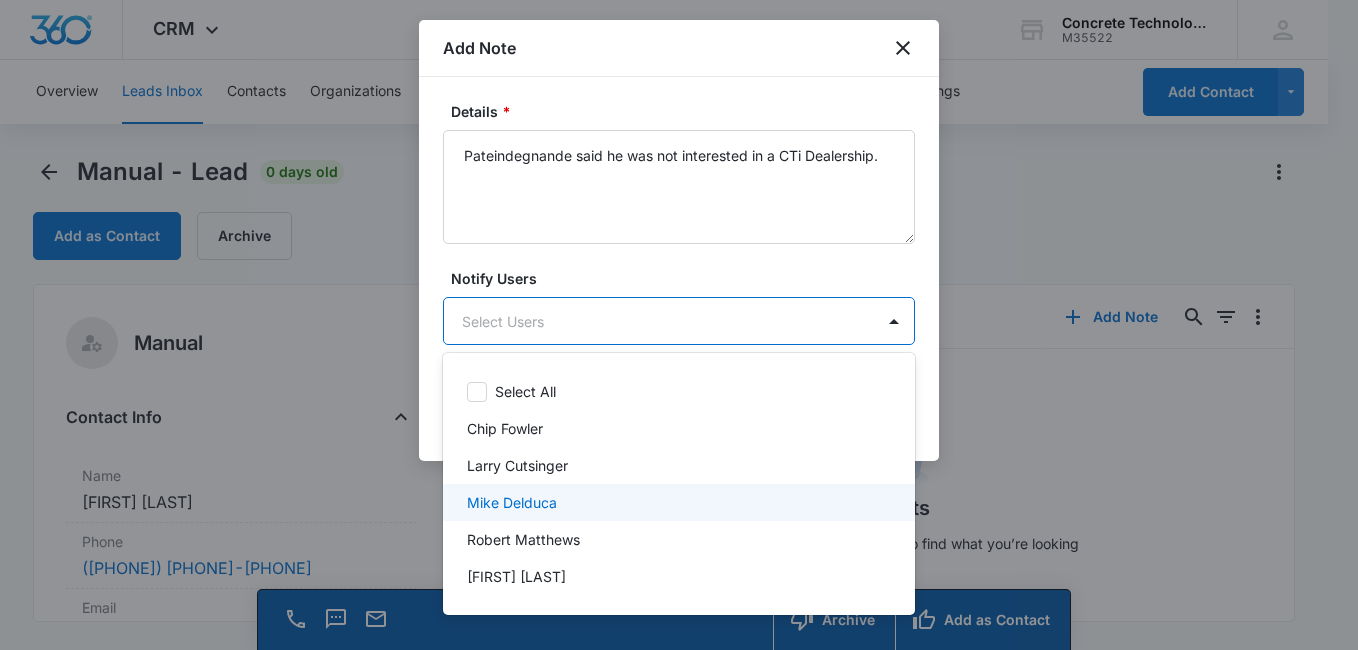 click on "Mike Delduca" at bounding box center (677, 502) 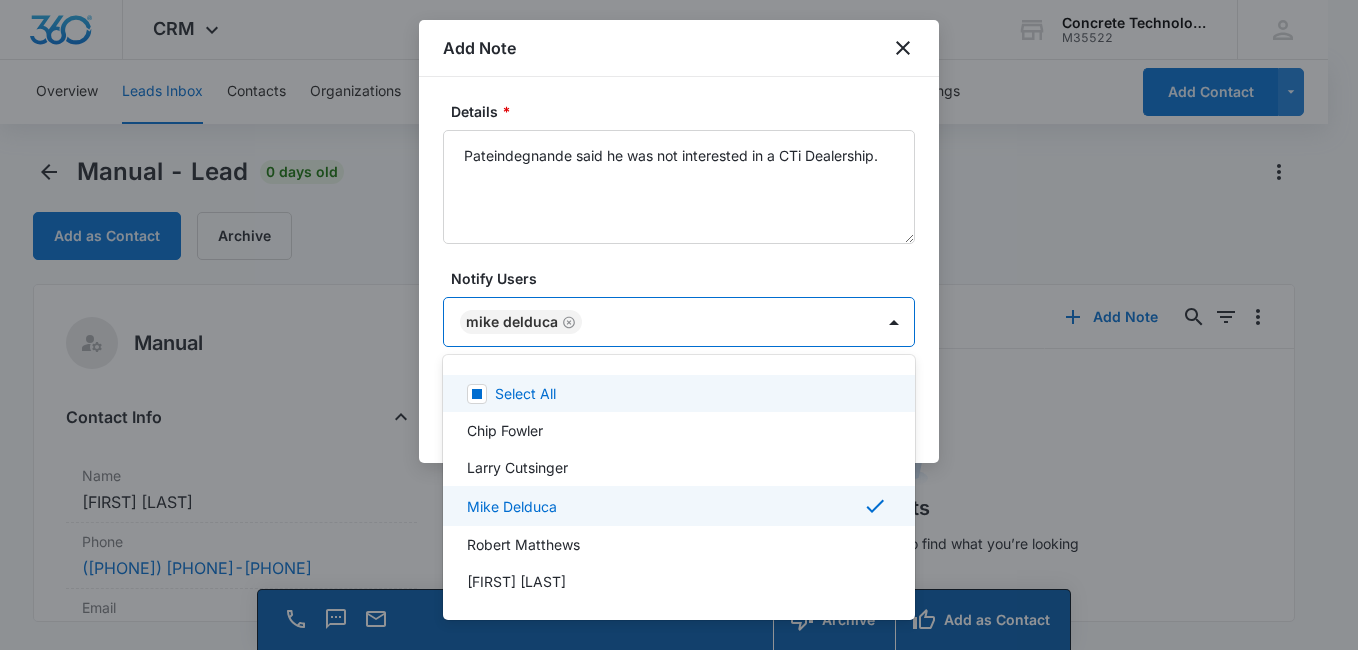 click at bounding box center [679, 325] 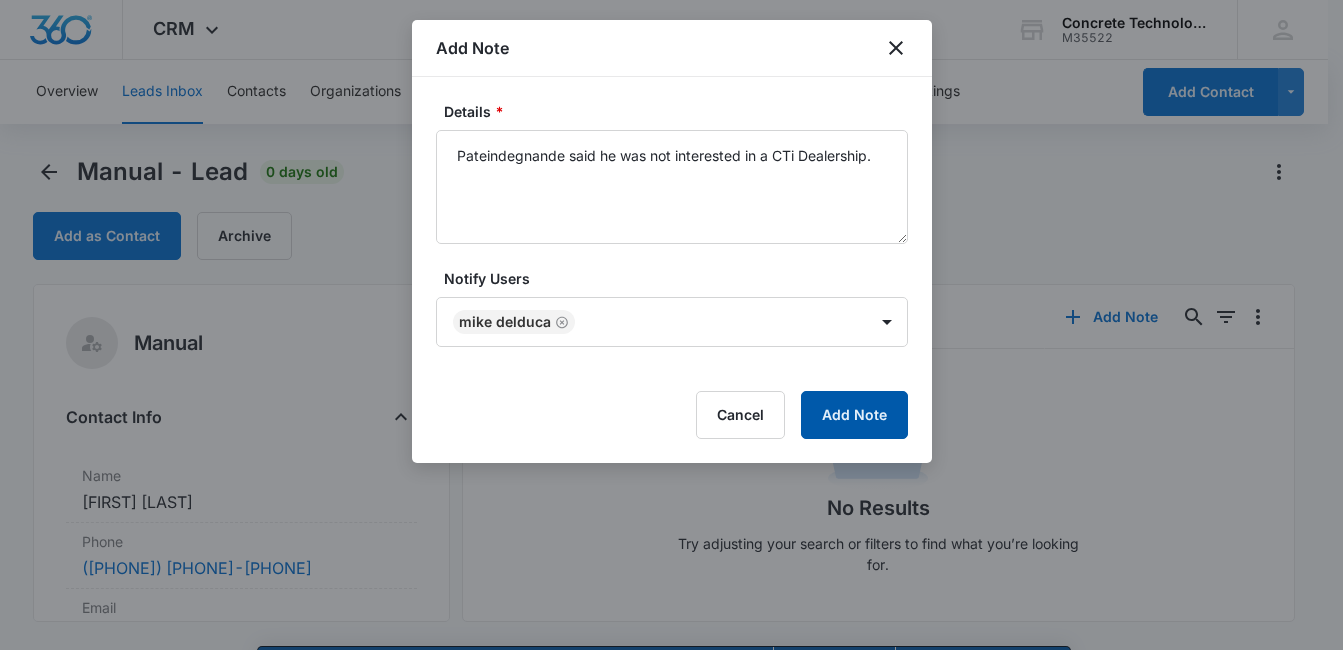 click on "Add Note" at bounding box center [854, 415] 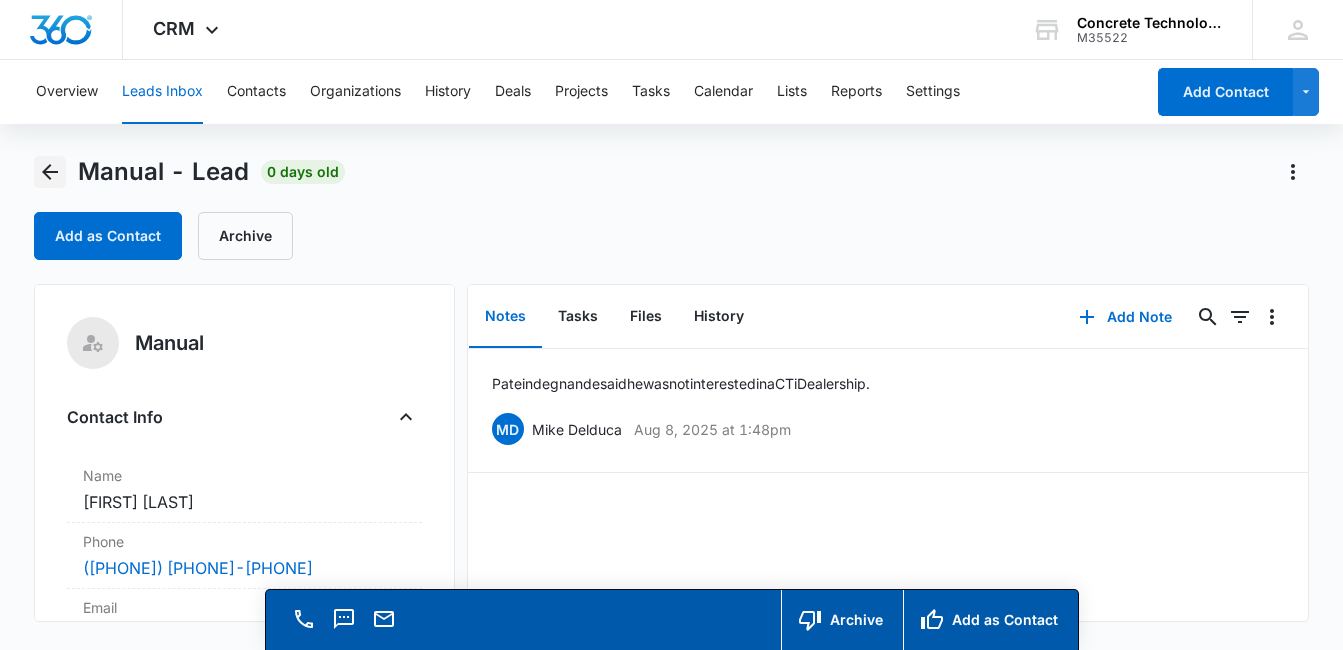 click 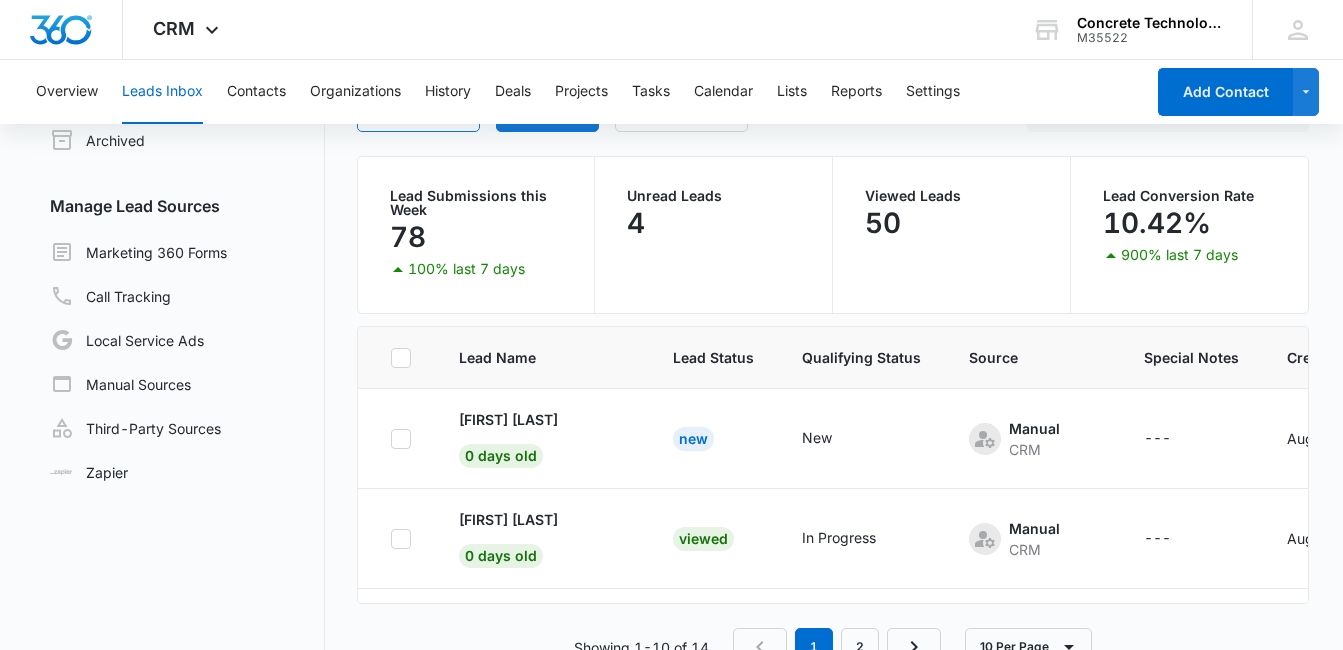 scroll, scrollTop: 153, scrollLeft: 0, axis: vertical 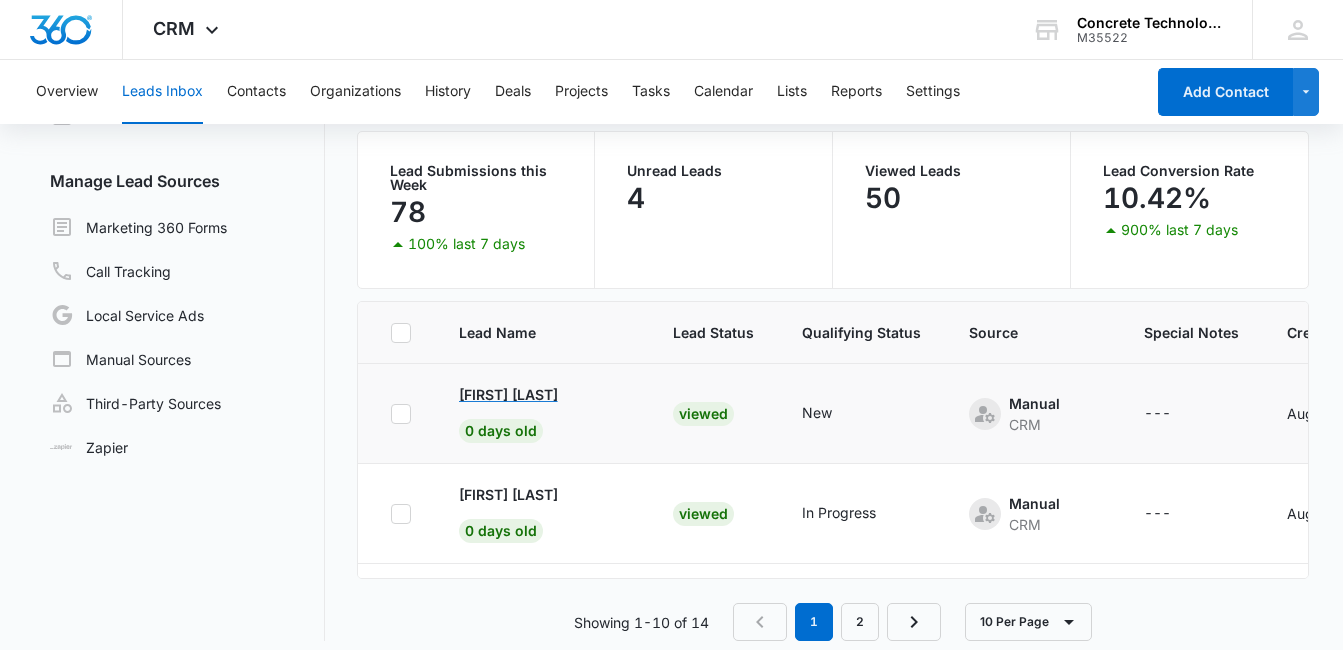 click on "[FIRST] [LAST]" at bounding box center [508, 394] 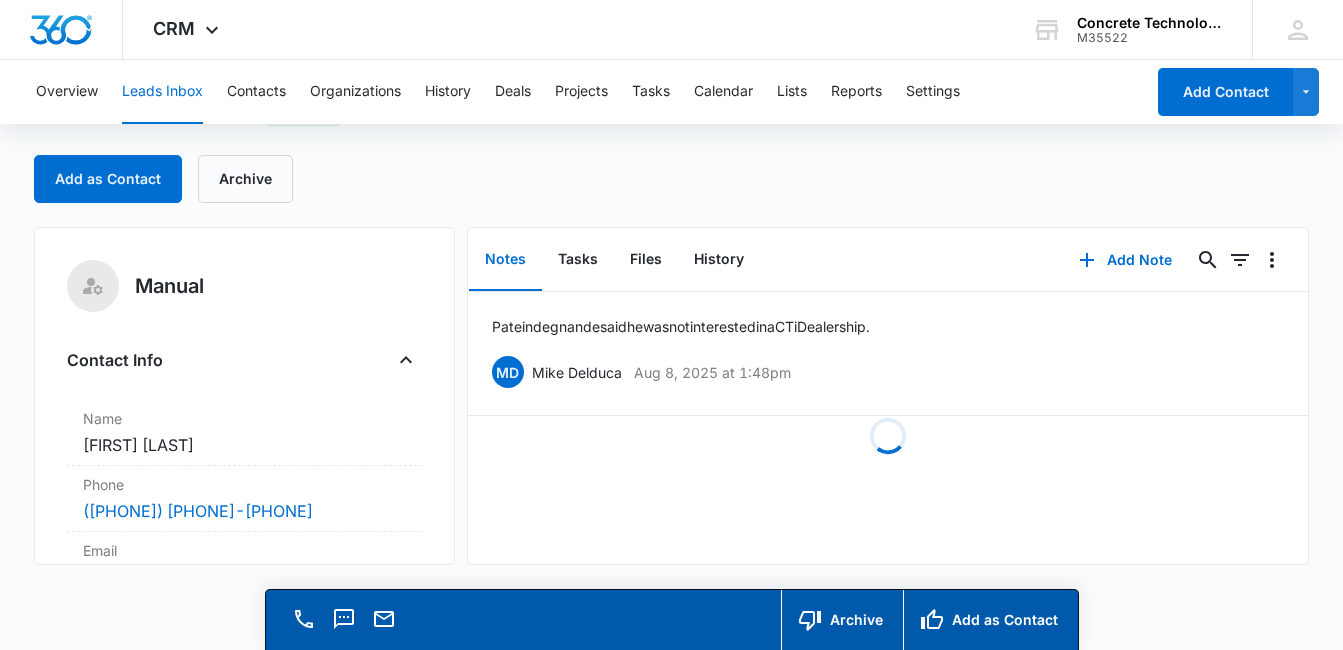 scroll, scrollTop: 0, scrollLeft: 0, axis: both 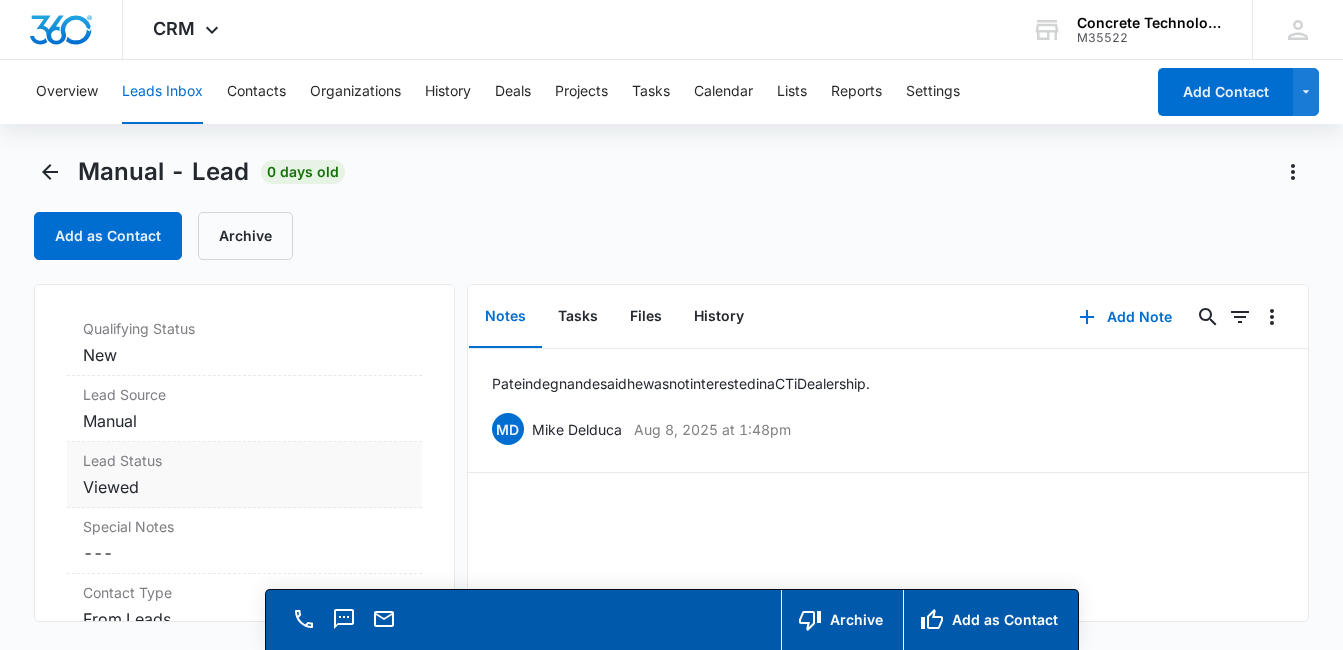 click on "Lead Status" at bounding box center (244, 460) 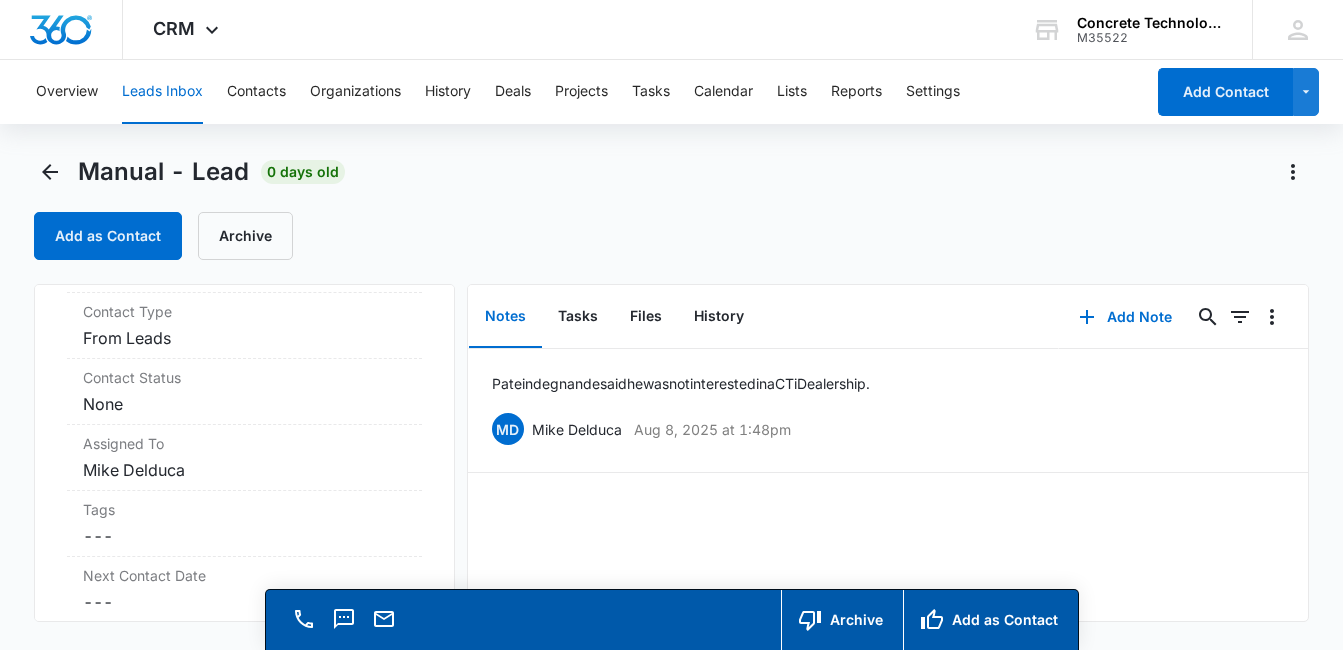scroll, scrollTop: 742, scrollLeft: 0, axis: vertical 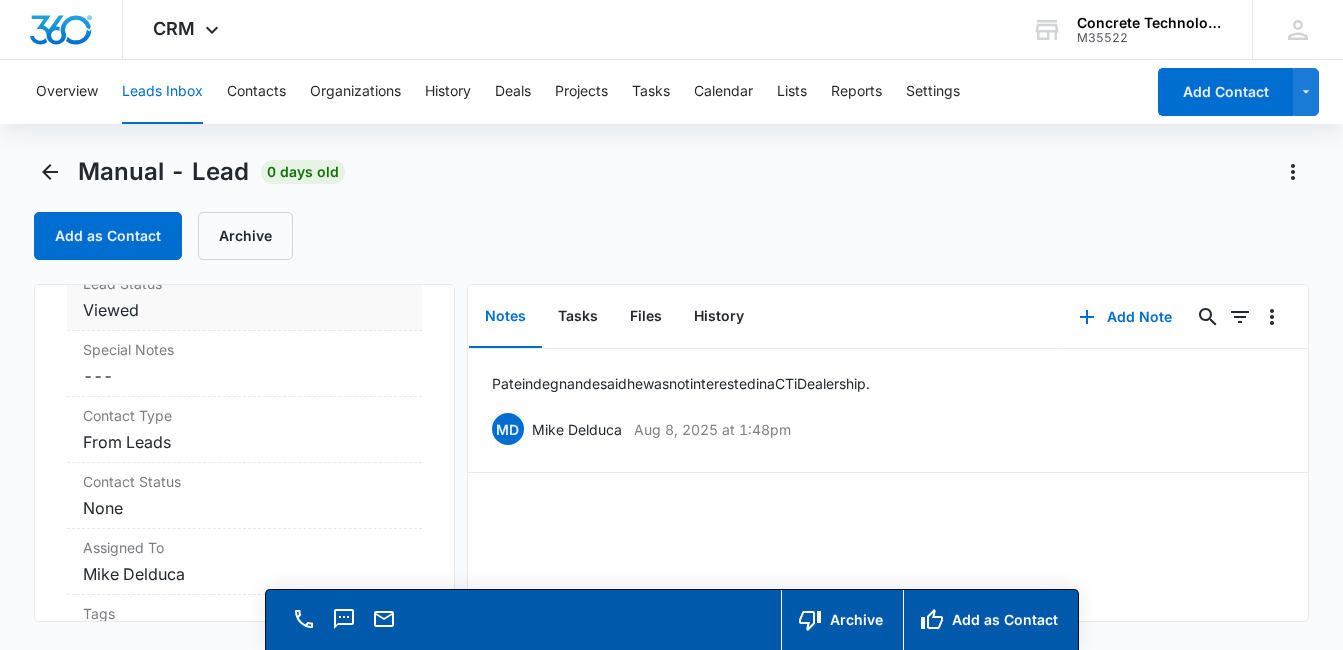 click on "Viewed" at bounding box center (244, 310) 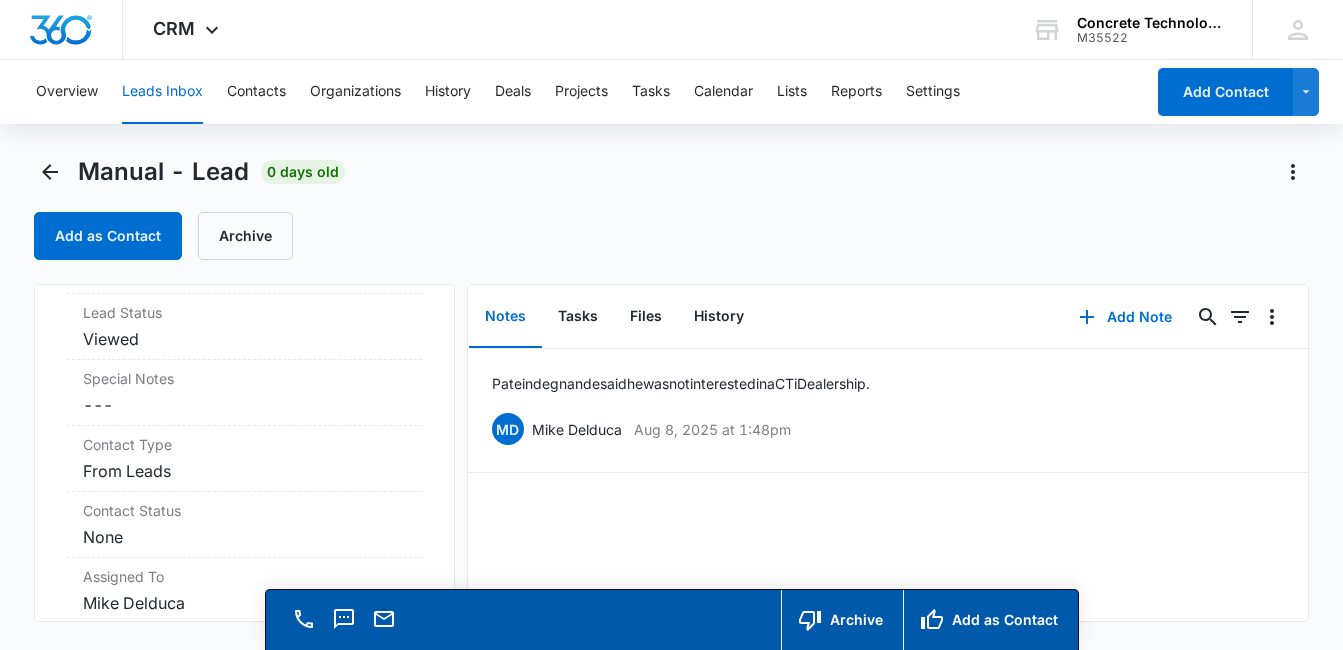scroll, scrollTop: 702, scrollLeft: 0, axis: vertical 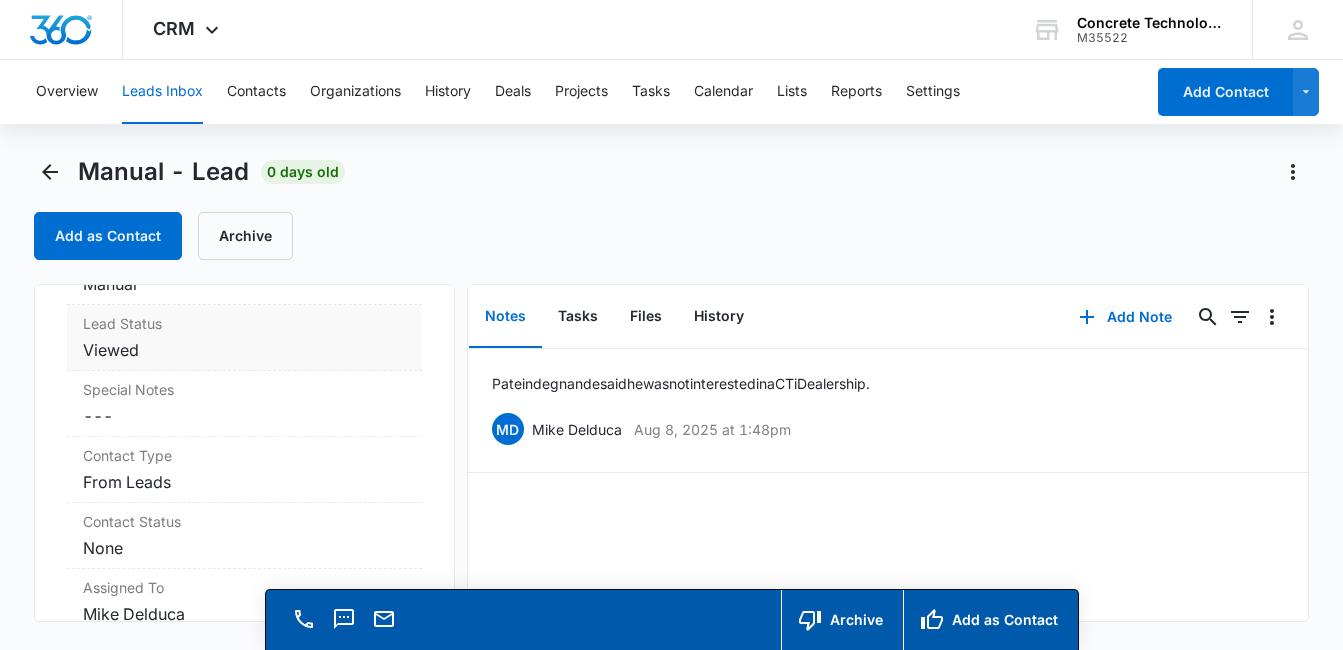 click on "Lead Status" at bounding box center (244, 323) 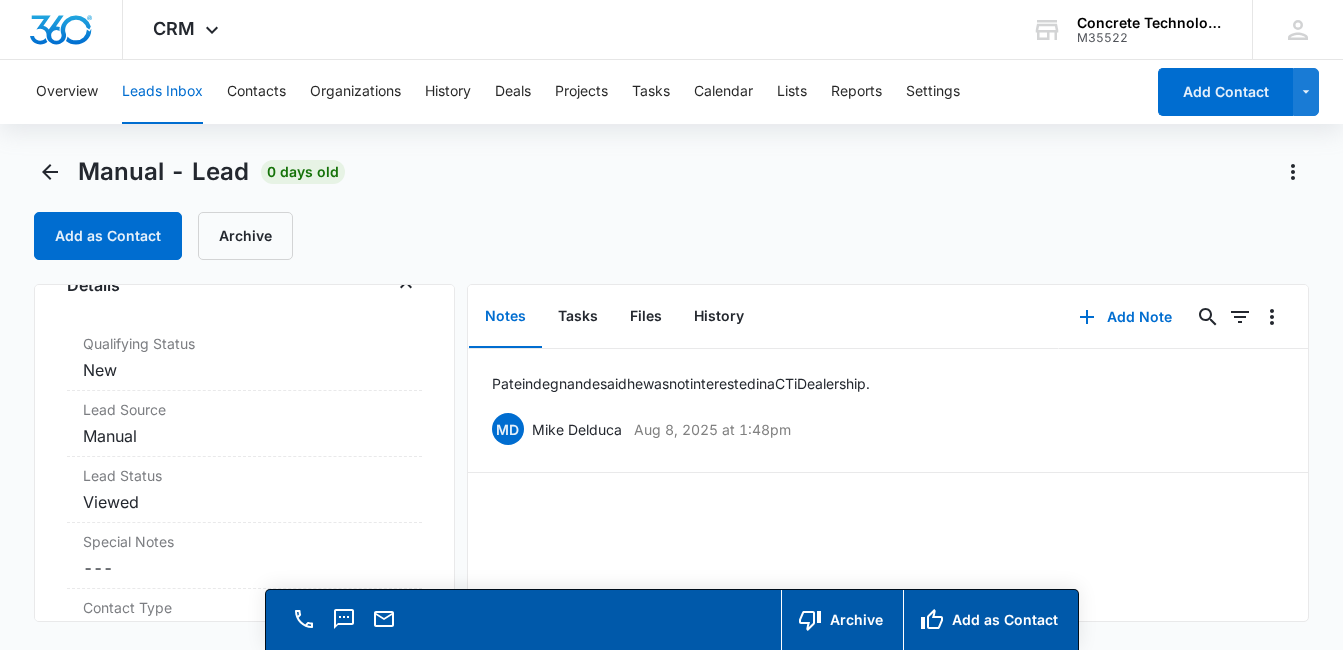 scroll, scrollTop: 535, scrollLeft: 0, axis: vertical 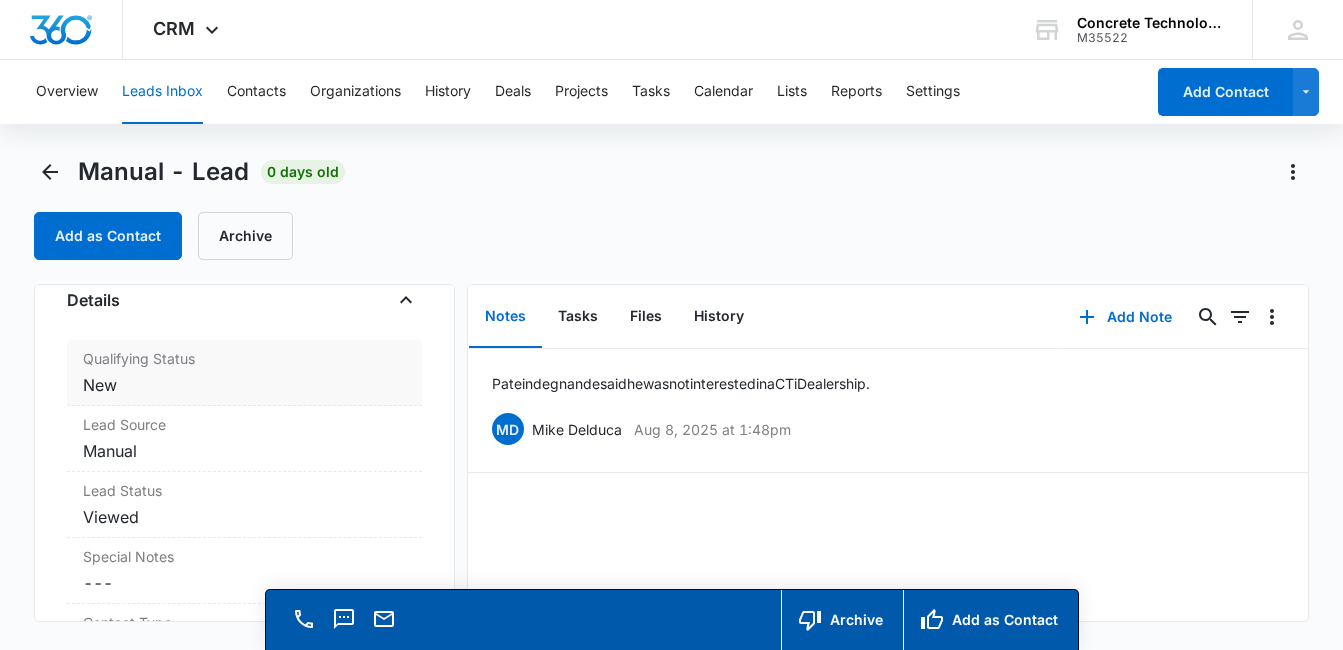 click on "Qualifying Status" at bounding box center [244, 358] 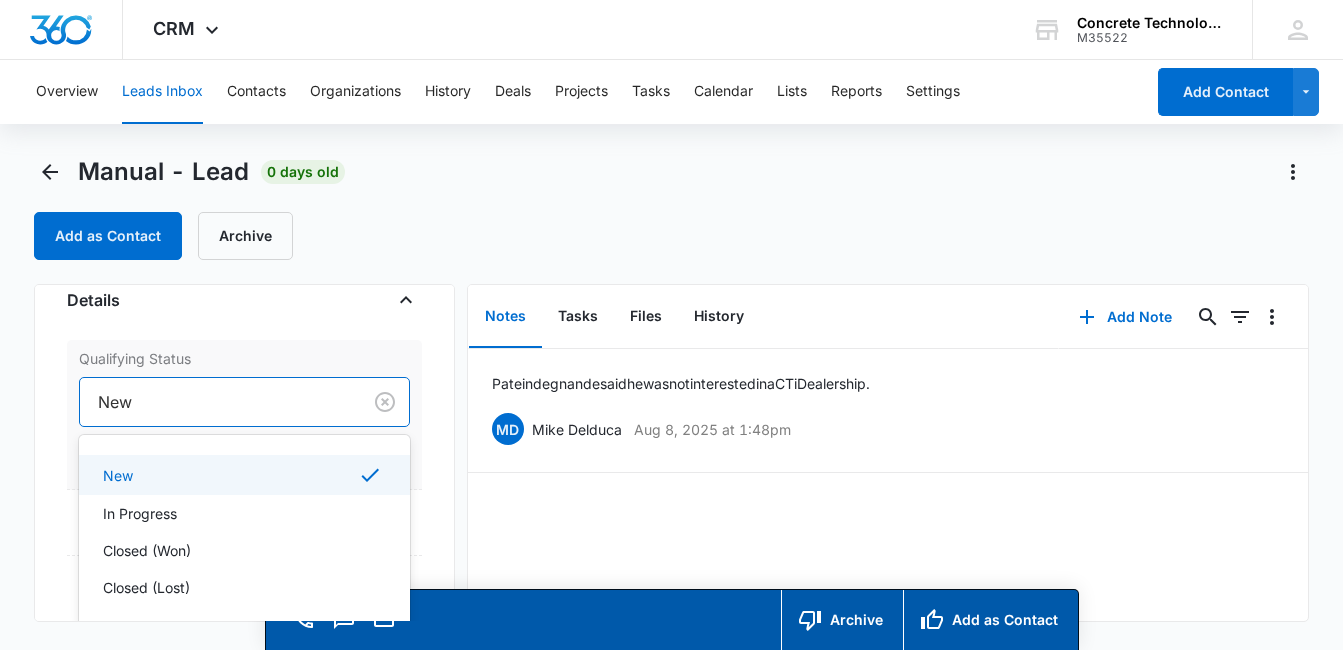 click at bounding box center (216, 402) 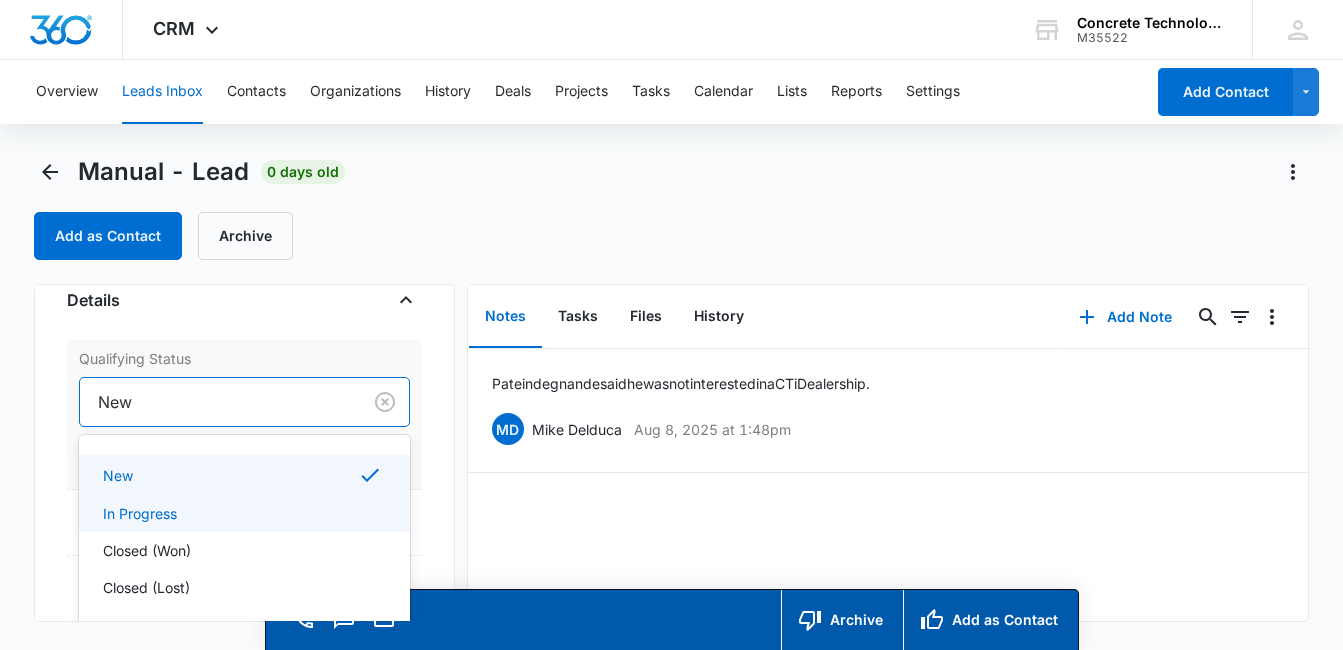click on "In Progress" at bounding box center (242, 513) 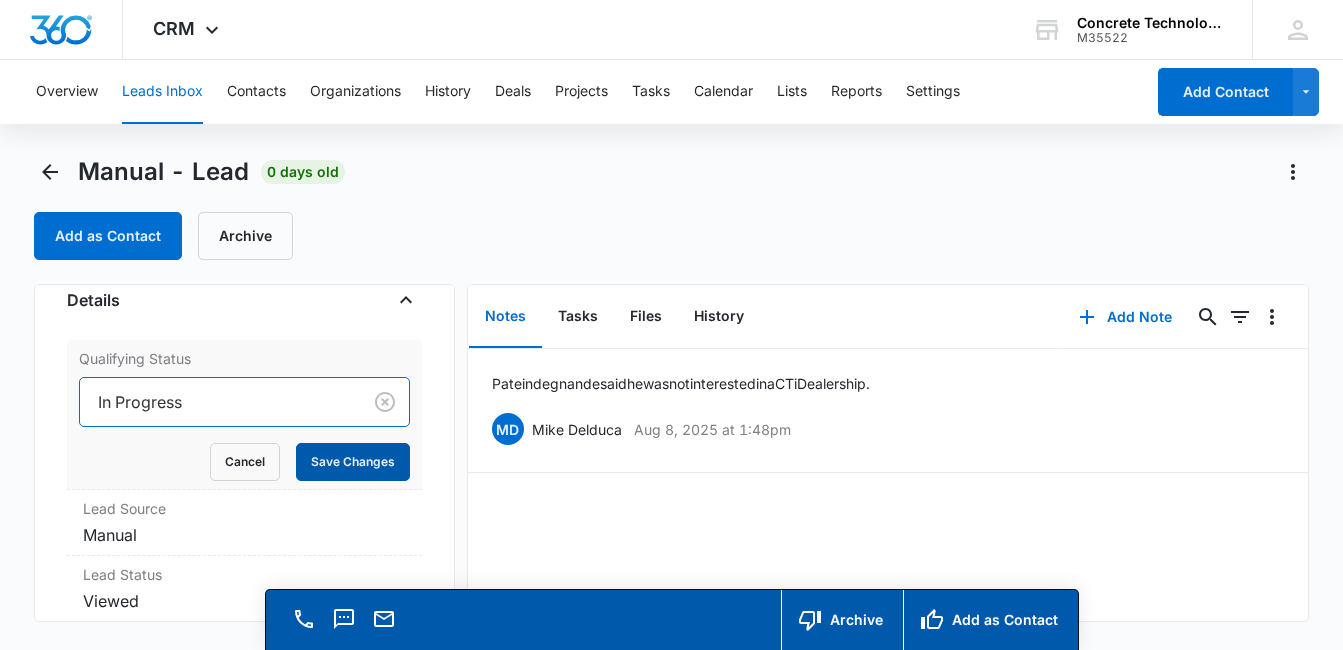 click on "Save Changes" at bounding box center (353, 462) 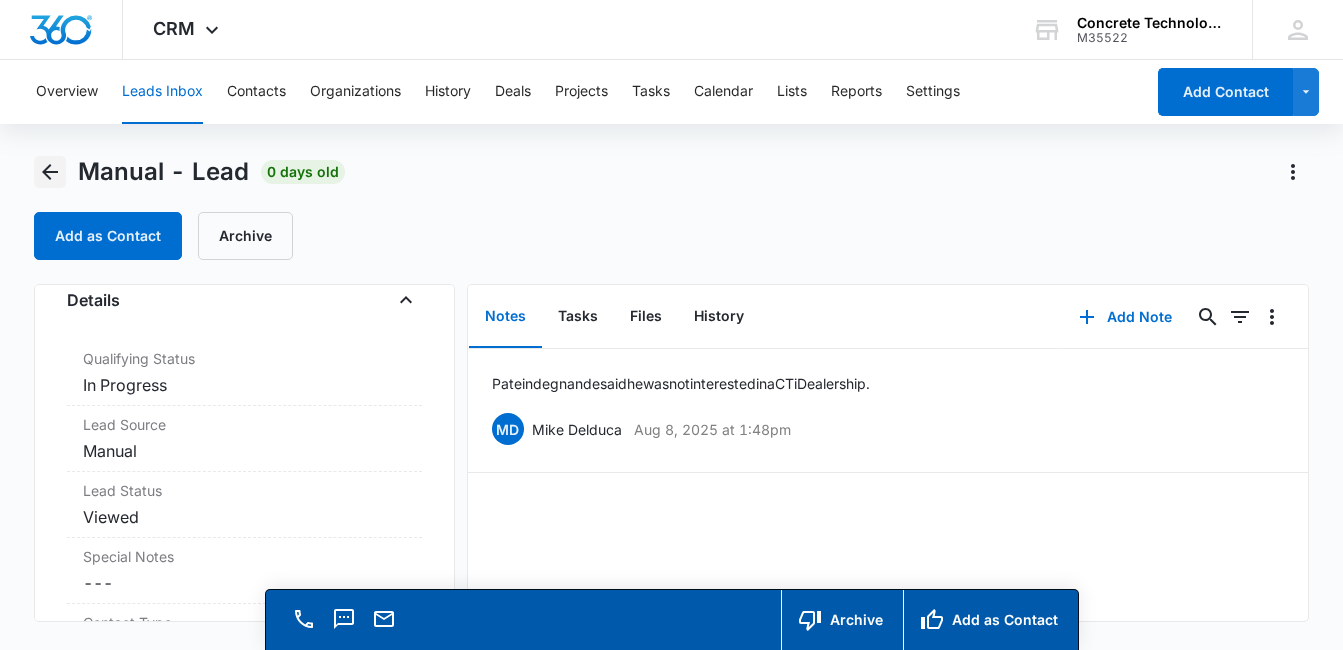 click 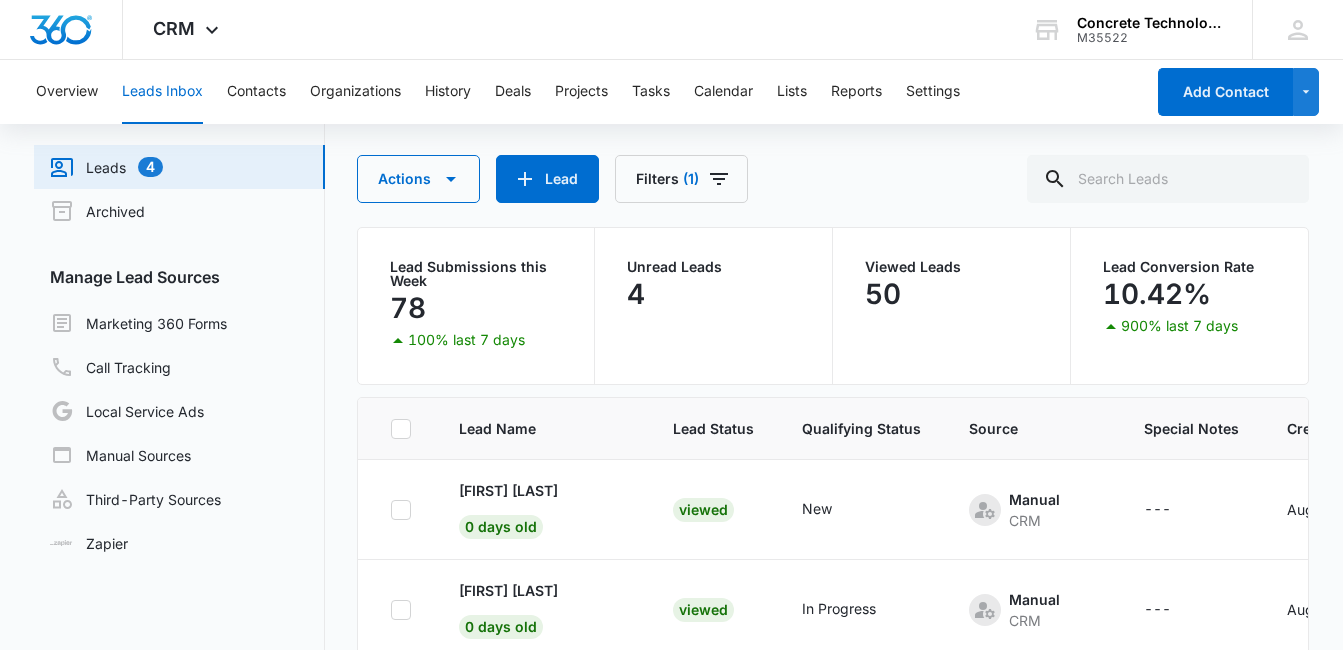 scroll, scrollTop: 0, scrollLeft: 0, axis: both 